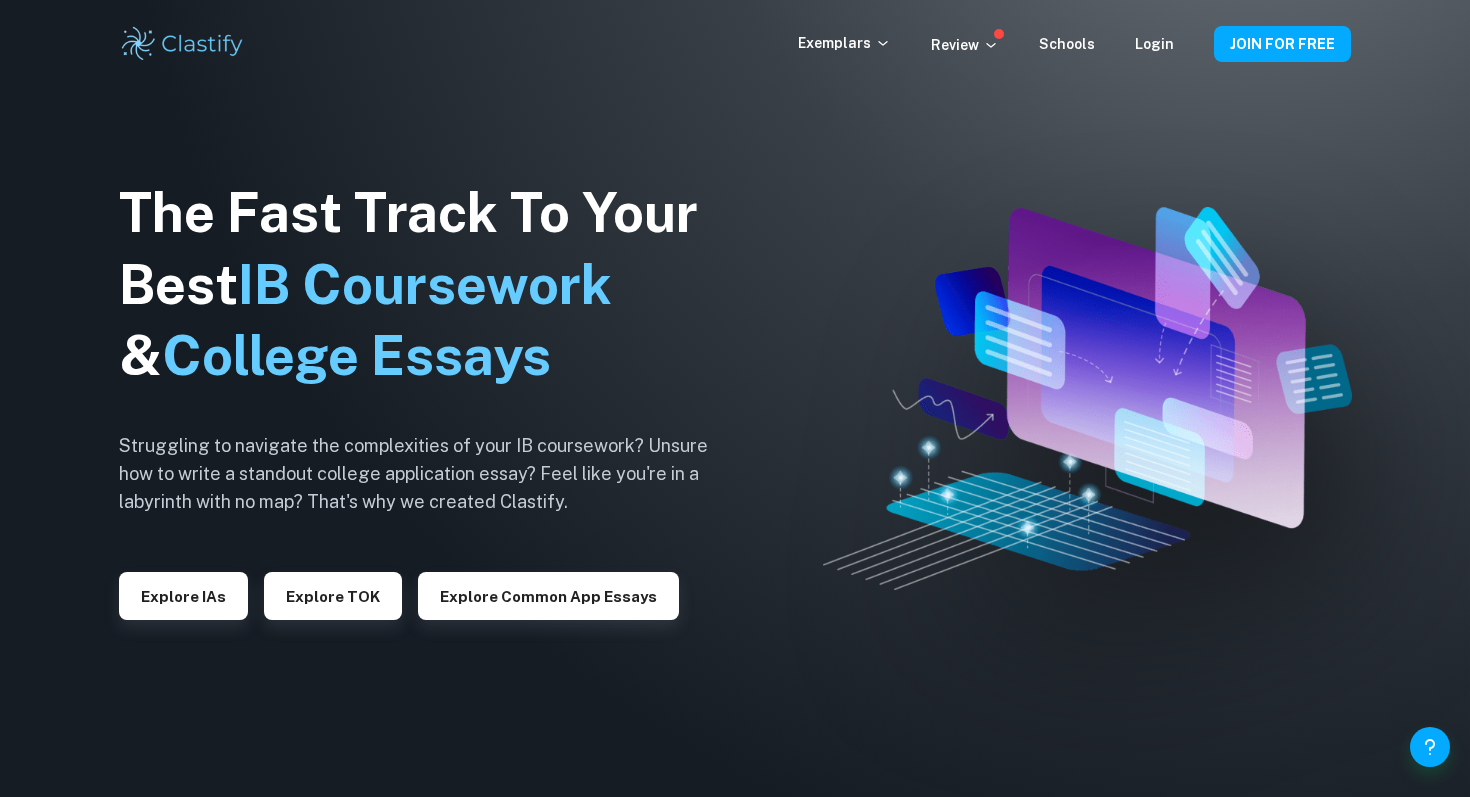 scroll, scrollTop: 0, scrollLeft: 0, axis: both 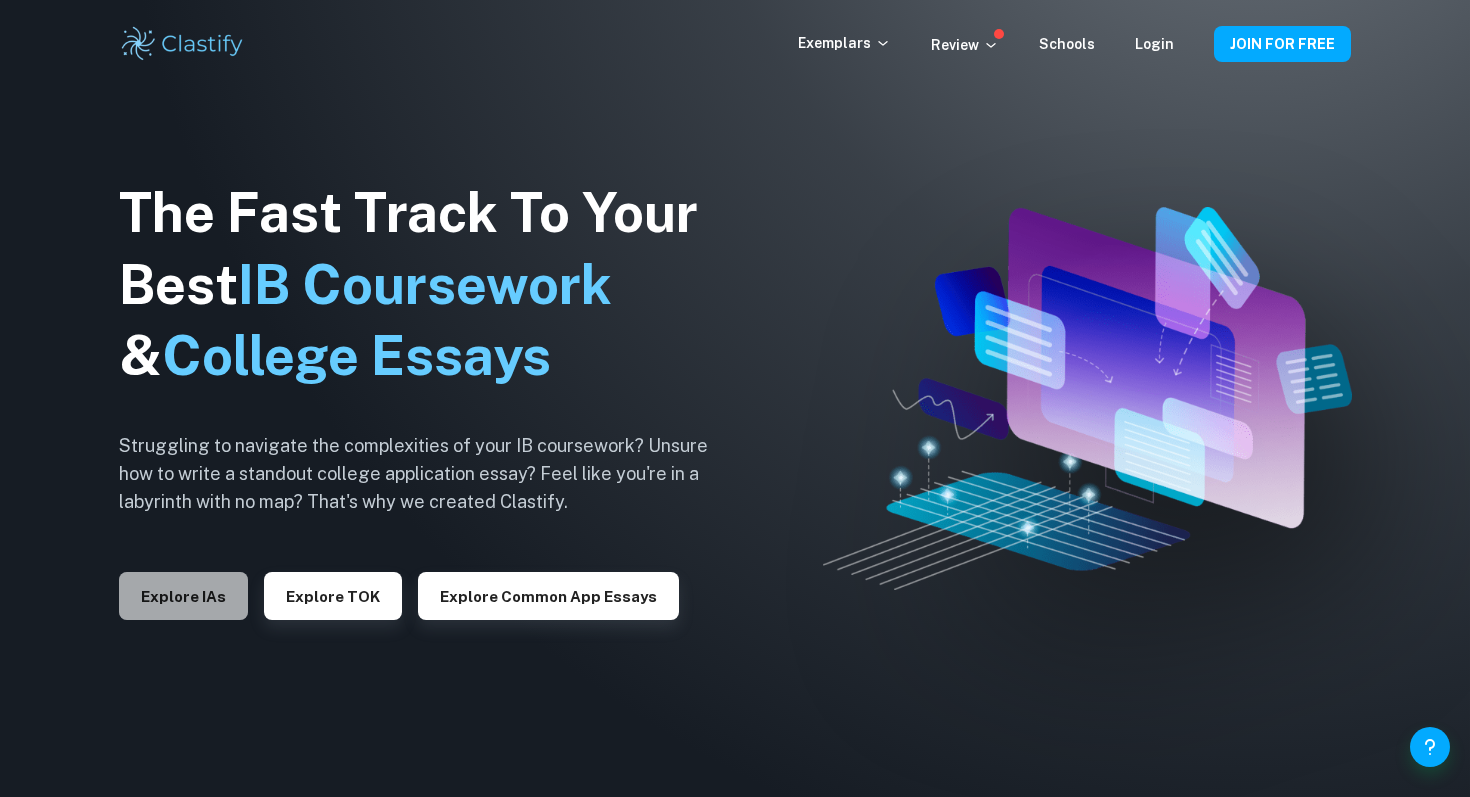 click on "Explore IAs" at bounding box center (183, 596) 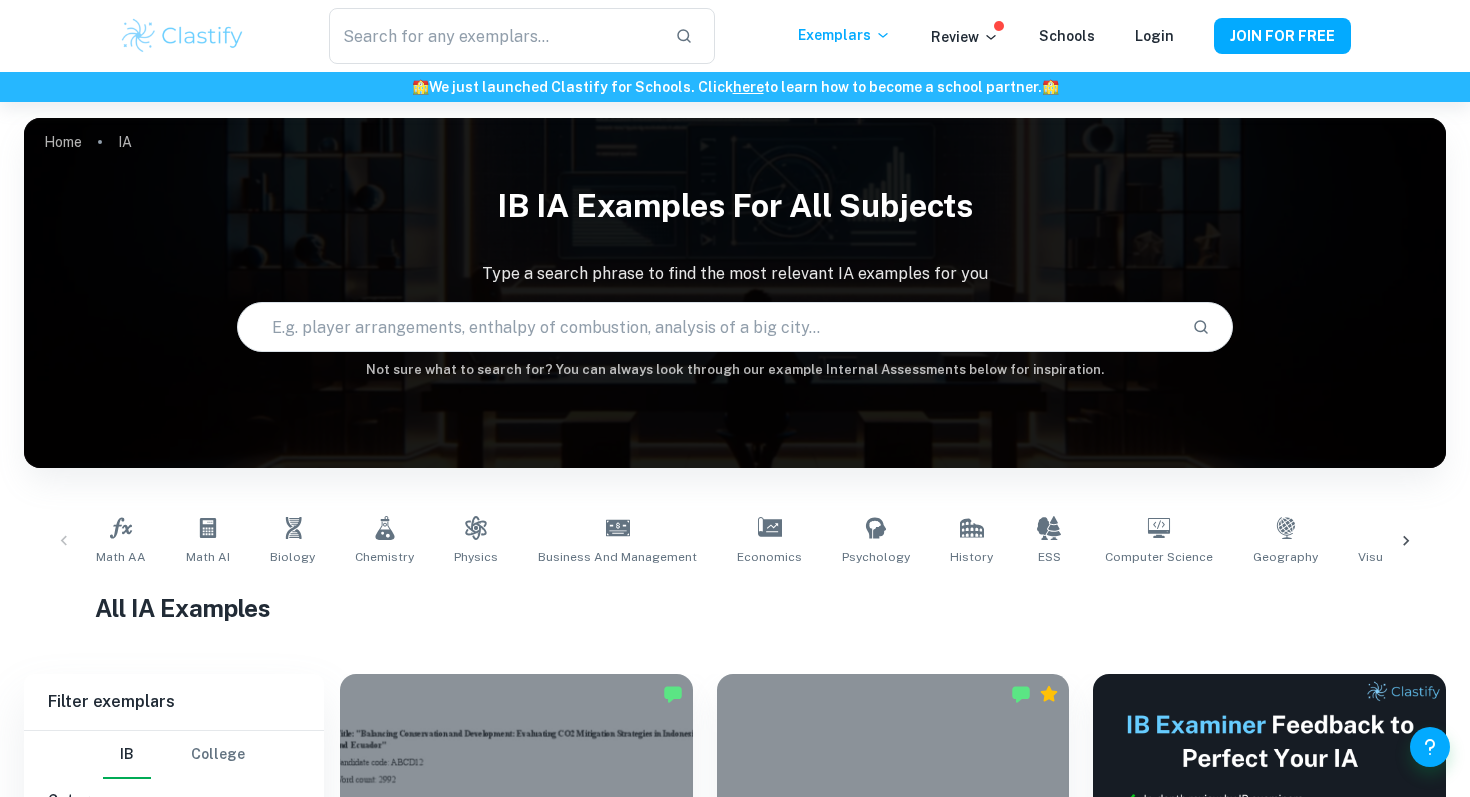 click at bounding box center [706, 327] 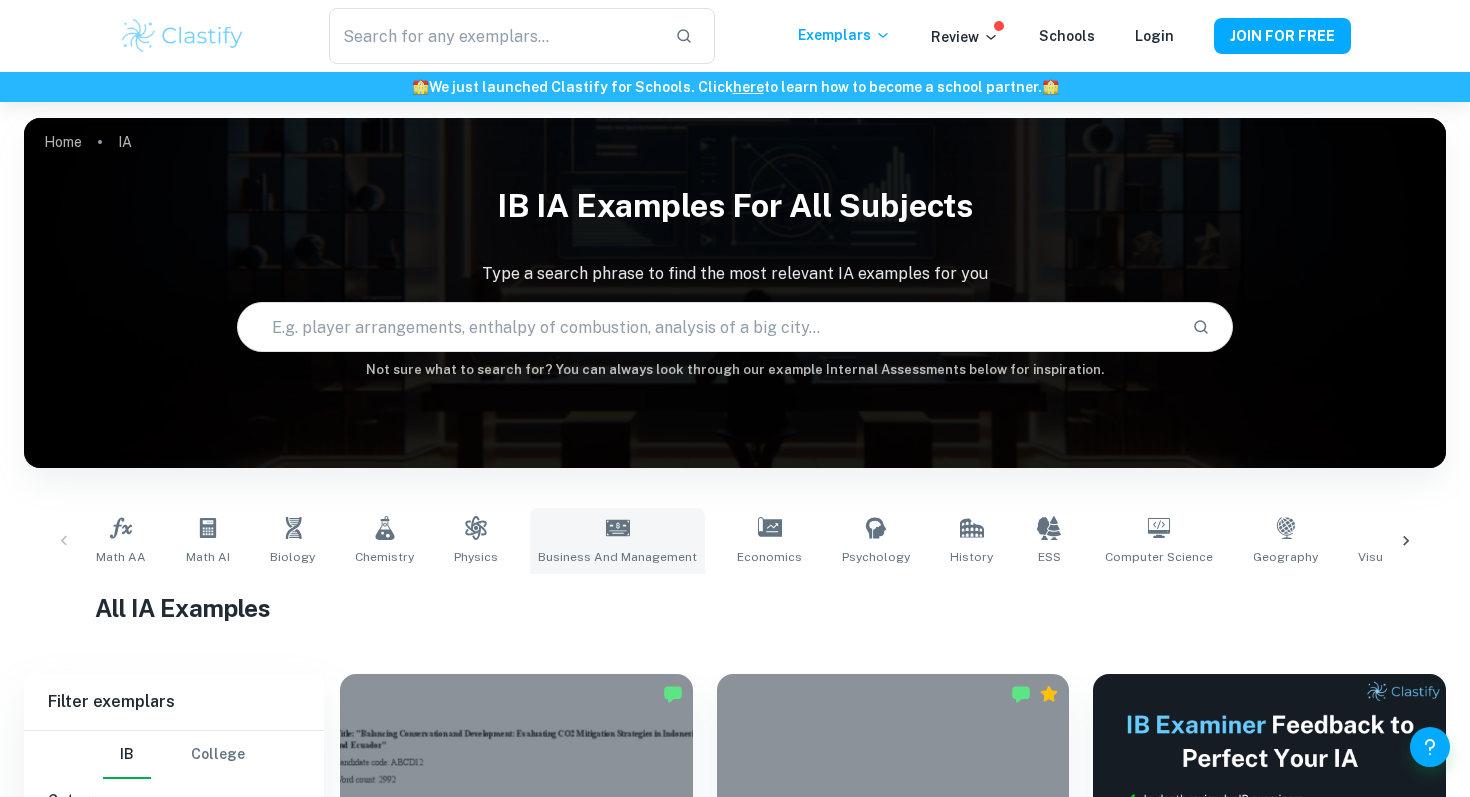 click 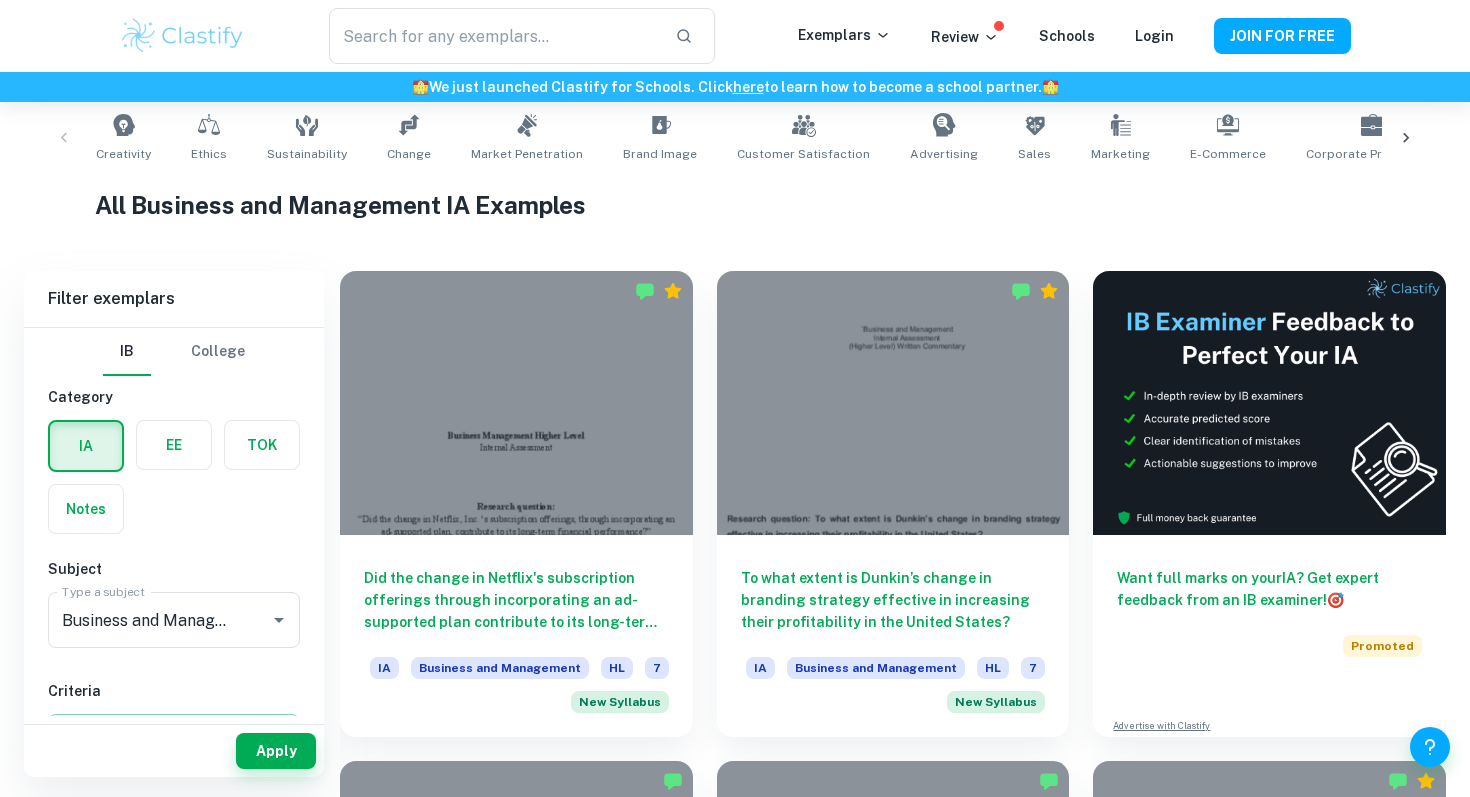 scroll, scrollTop: 409, scrollLeft: 0, axis: vertical 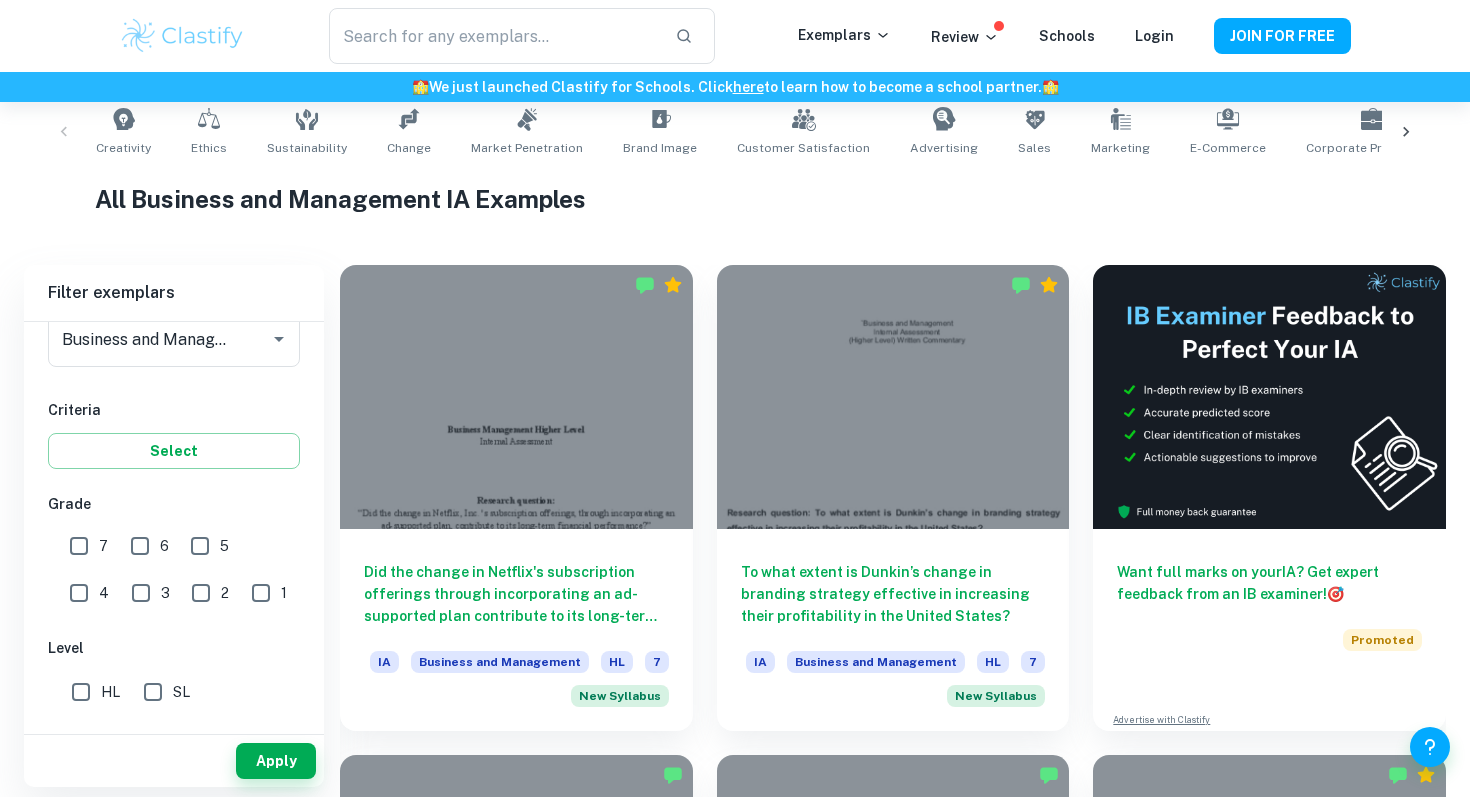 click on "HL" at bounding box center [81, 692] 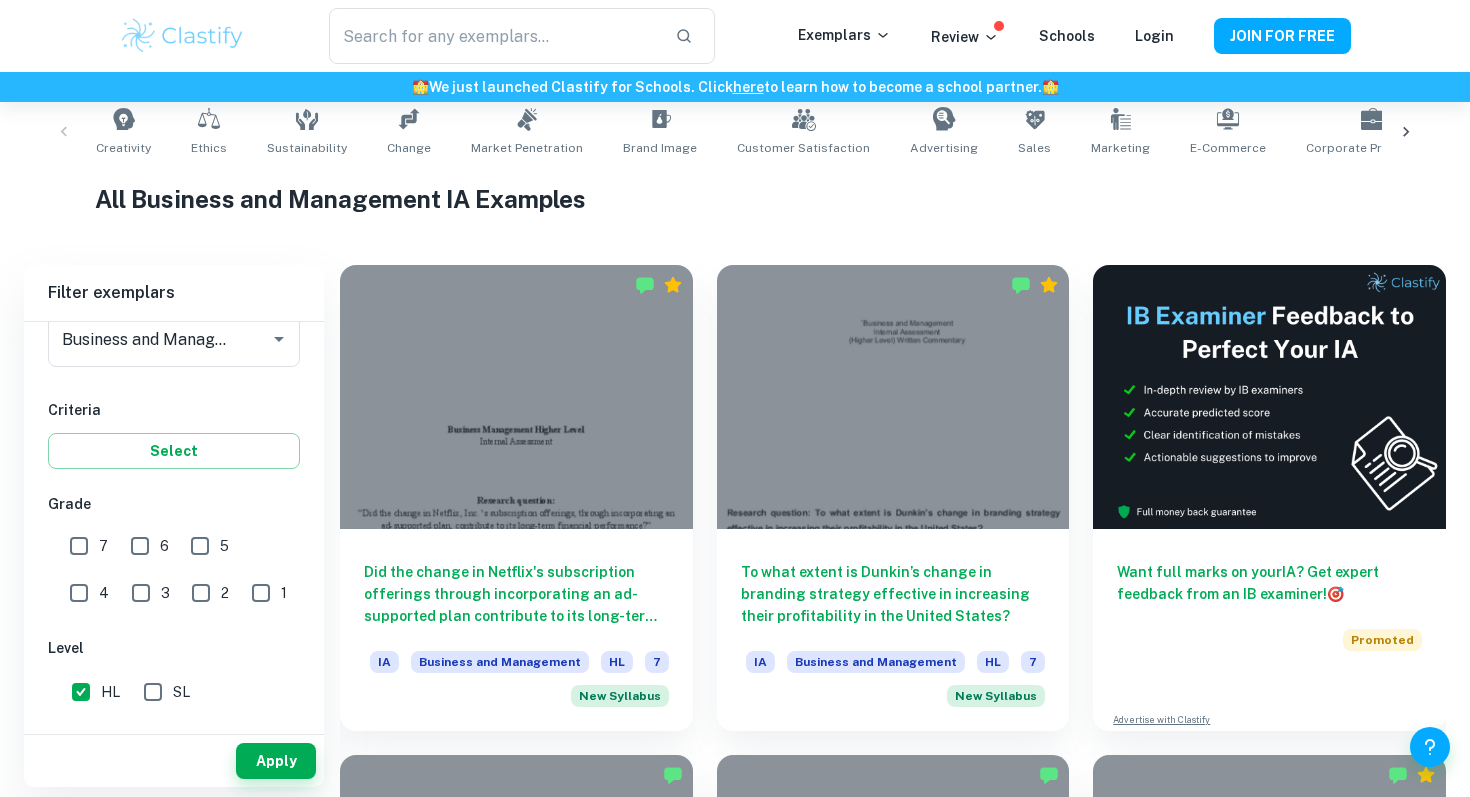 click on "7" at bounding box center (79, 546) 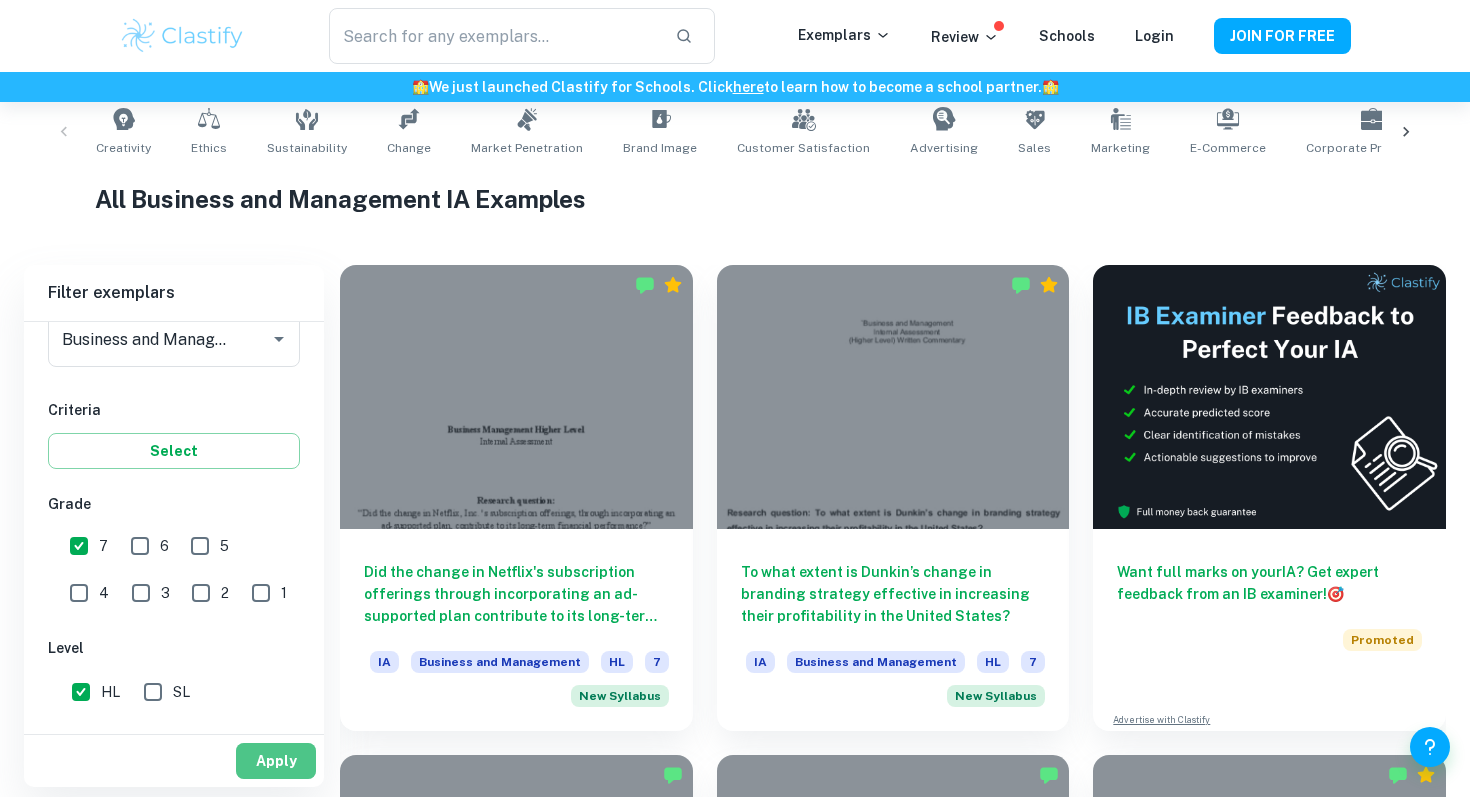 click on "Apply" at bounding box center (276, 761) 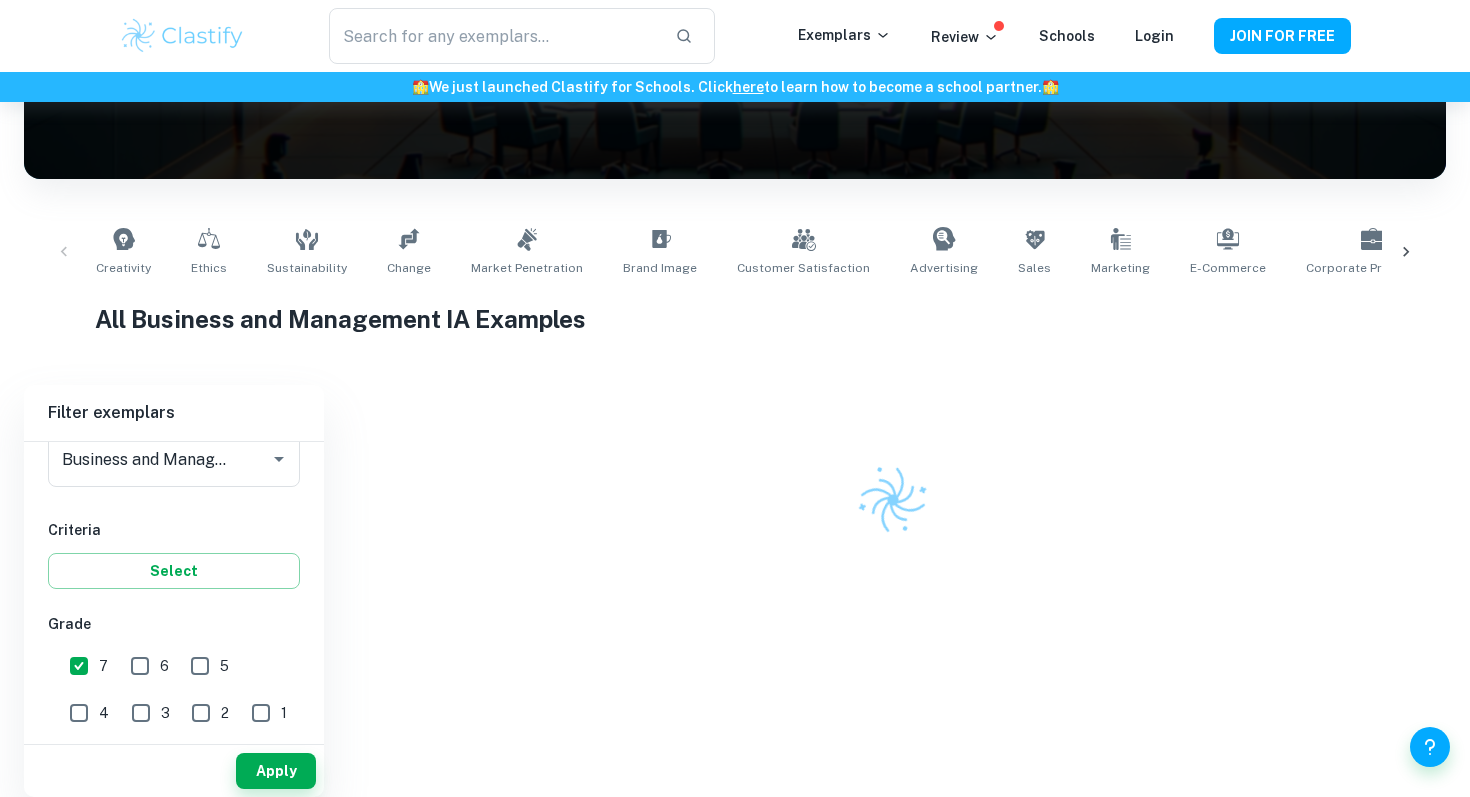 scroll, scrollTop: 409, scrollLeft: 0, axis: vertical 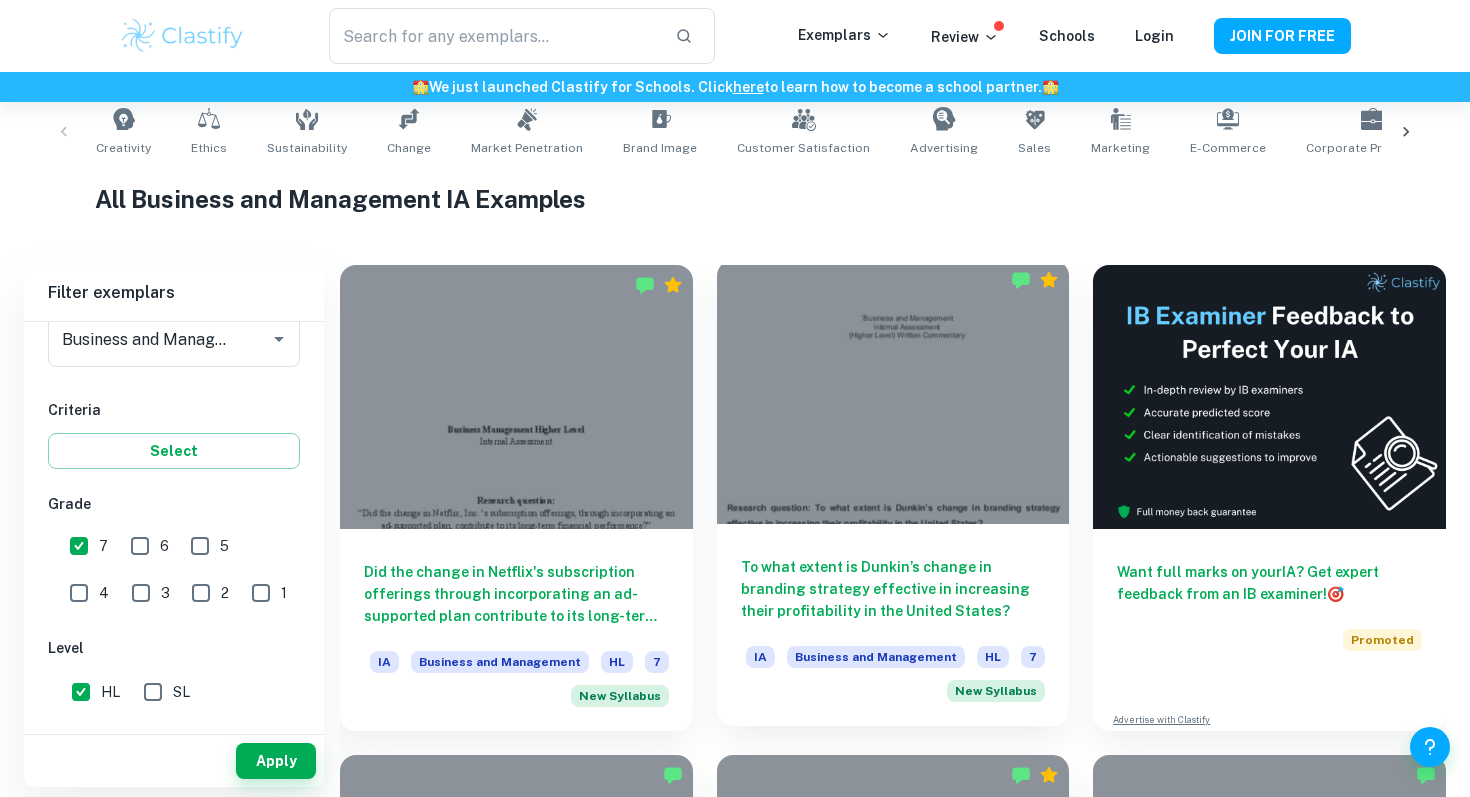 click at bounding box center [893, 392] 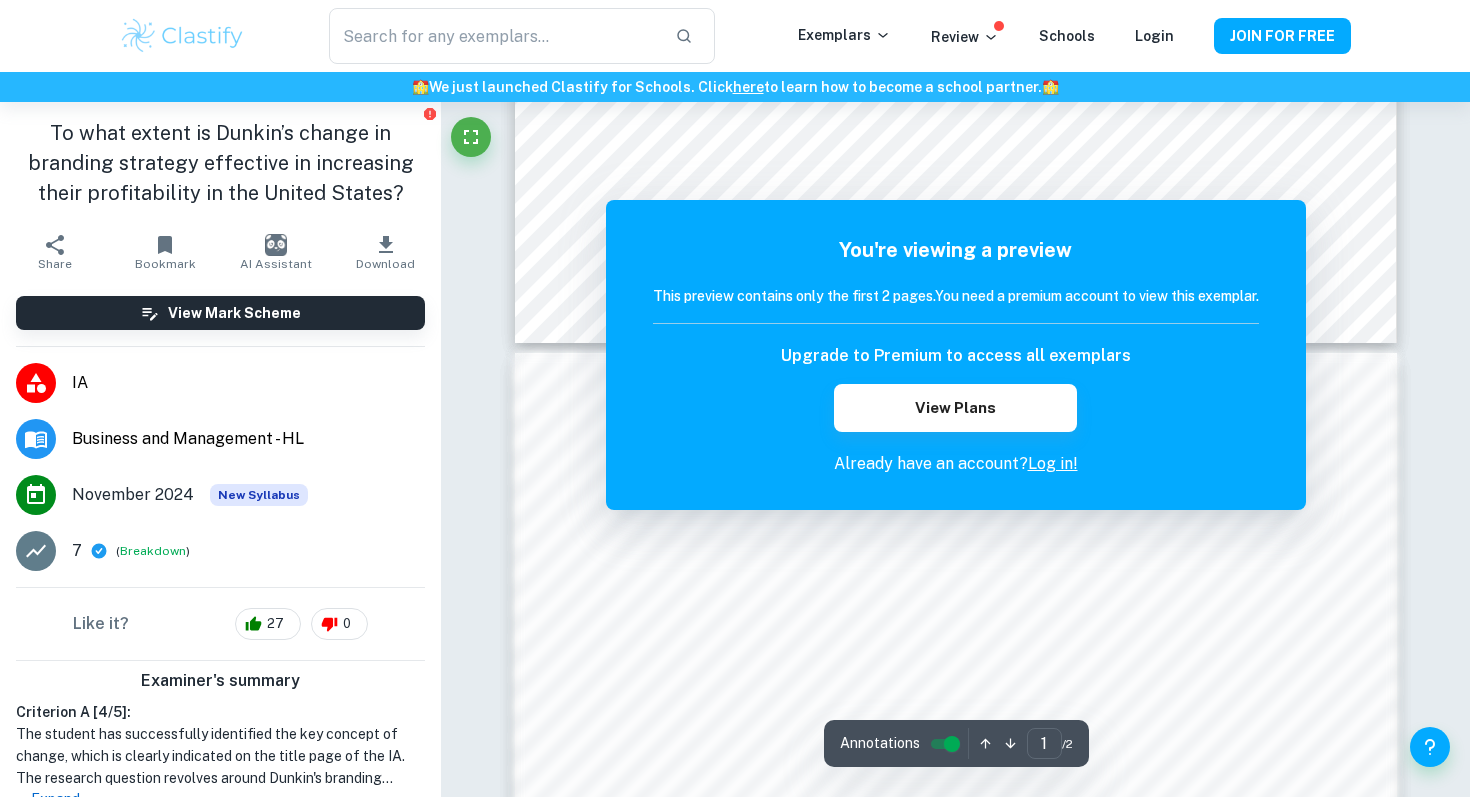 scroll, scrollTop: 957, scrollLeft: 0, axis: vertical 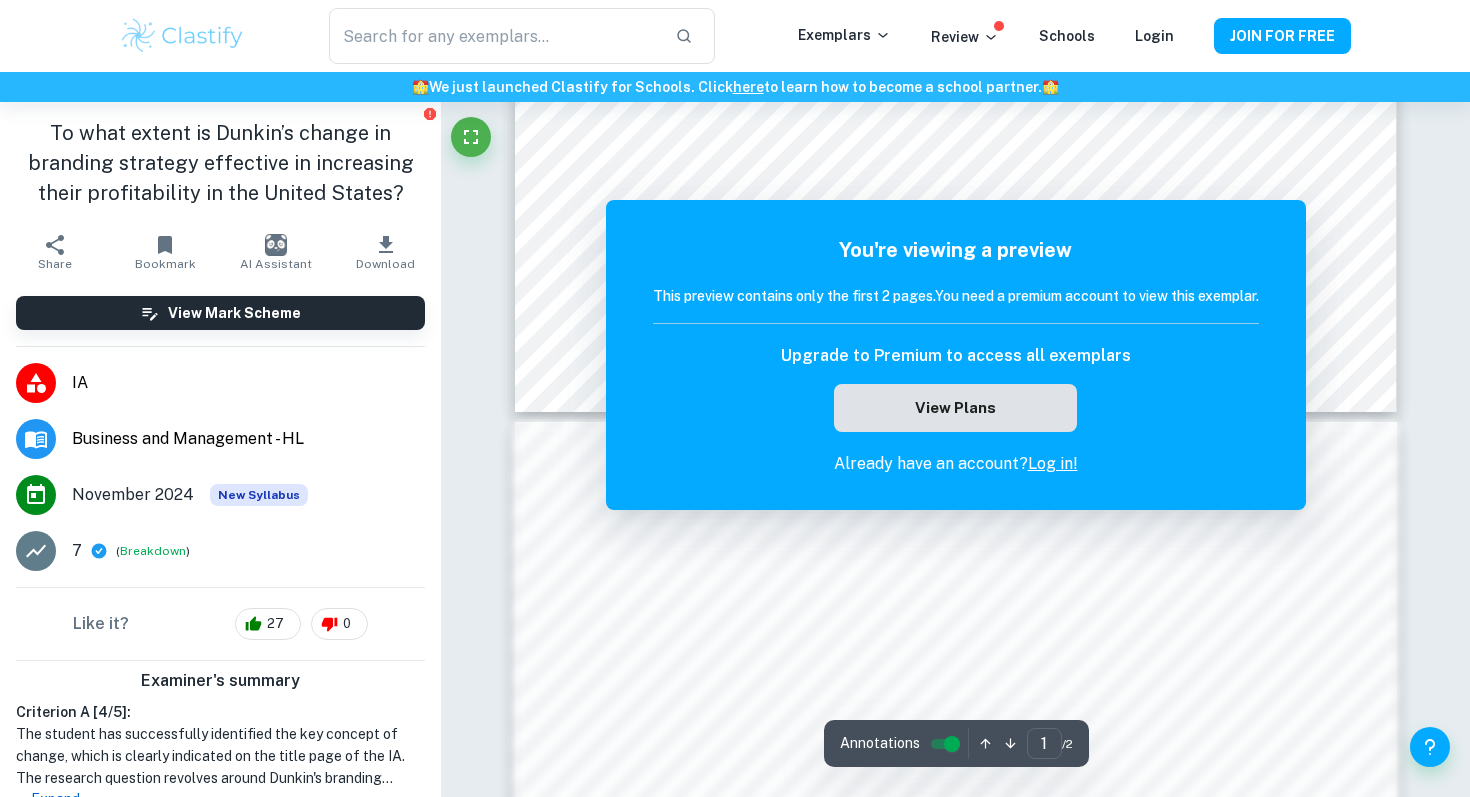 click on "View Plans" at bounding box center [955, 408] 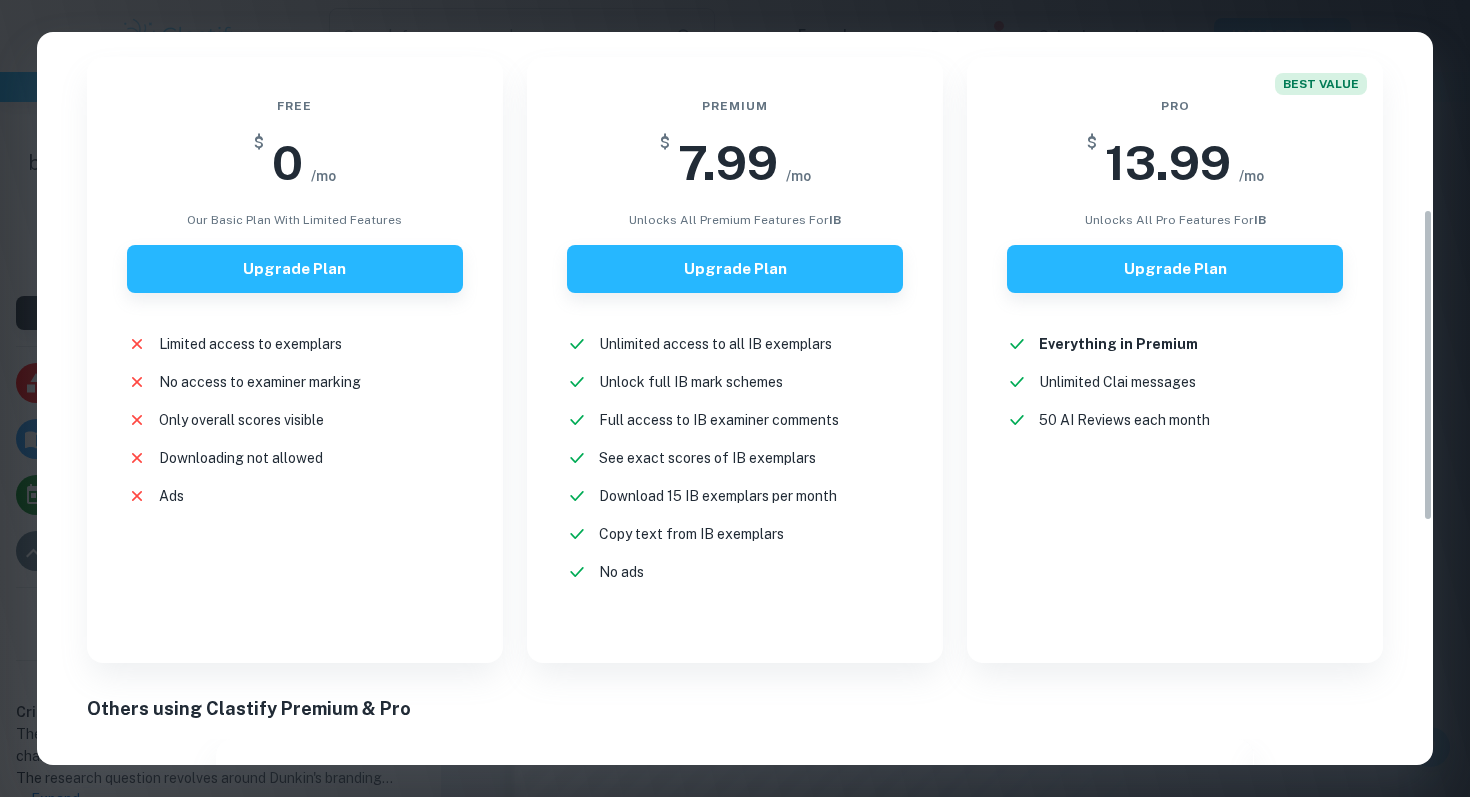 scroll, scrollTop: 415, scrollLeft: 0, axis: vertical 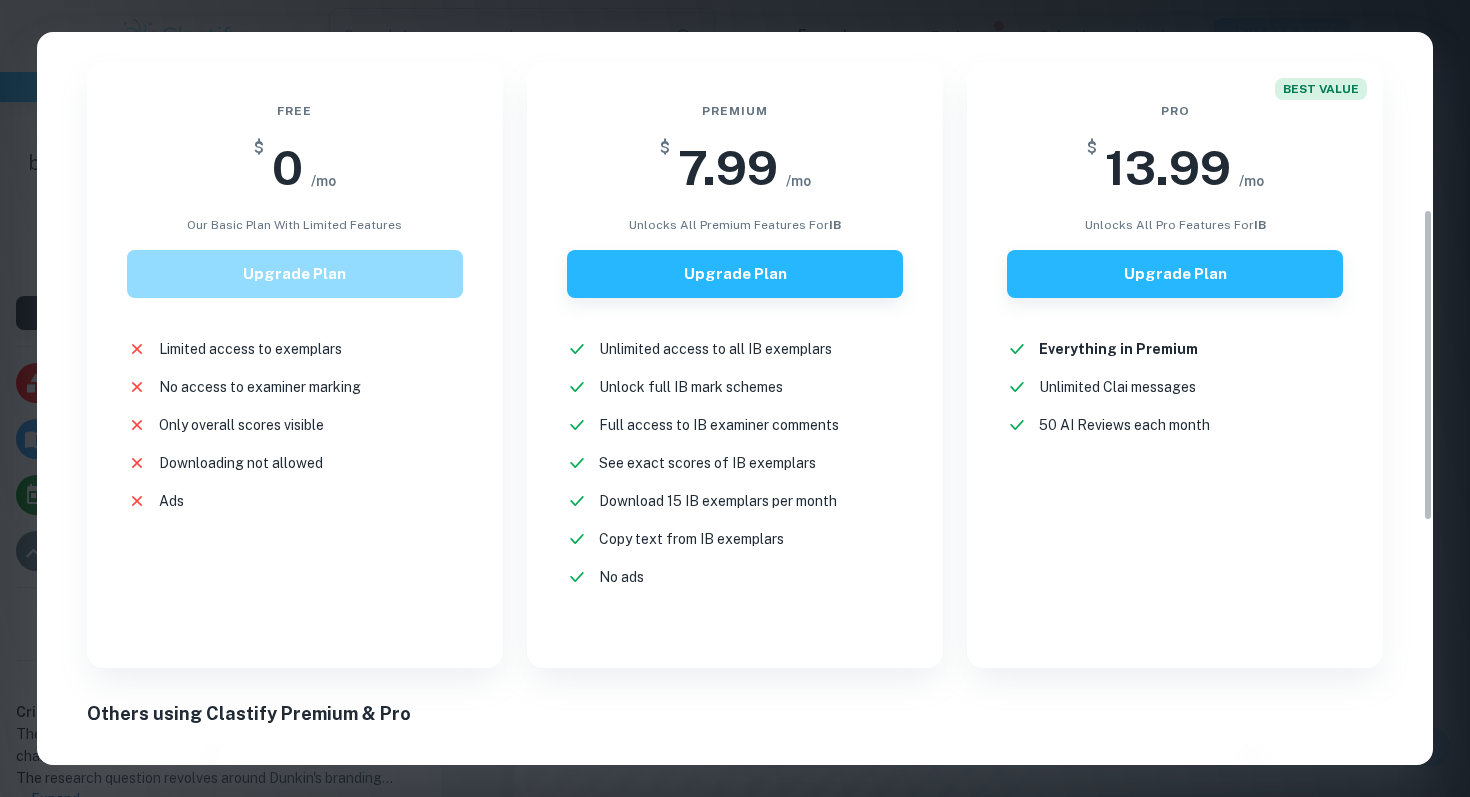click on "Upgrade Plan" at bounding box center (295, 274) 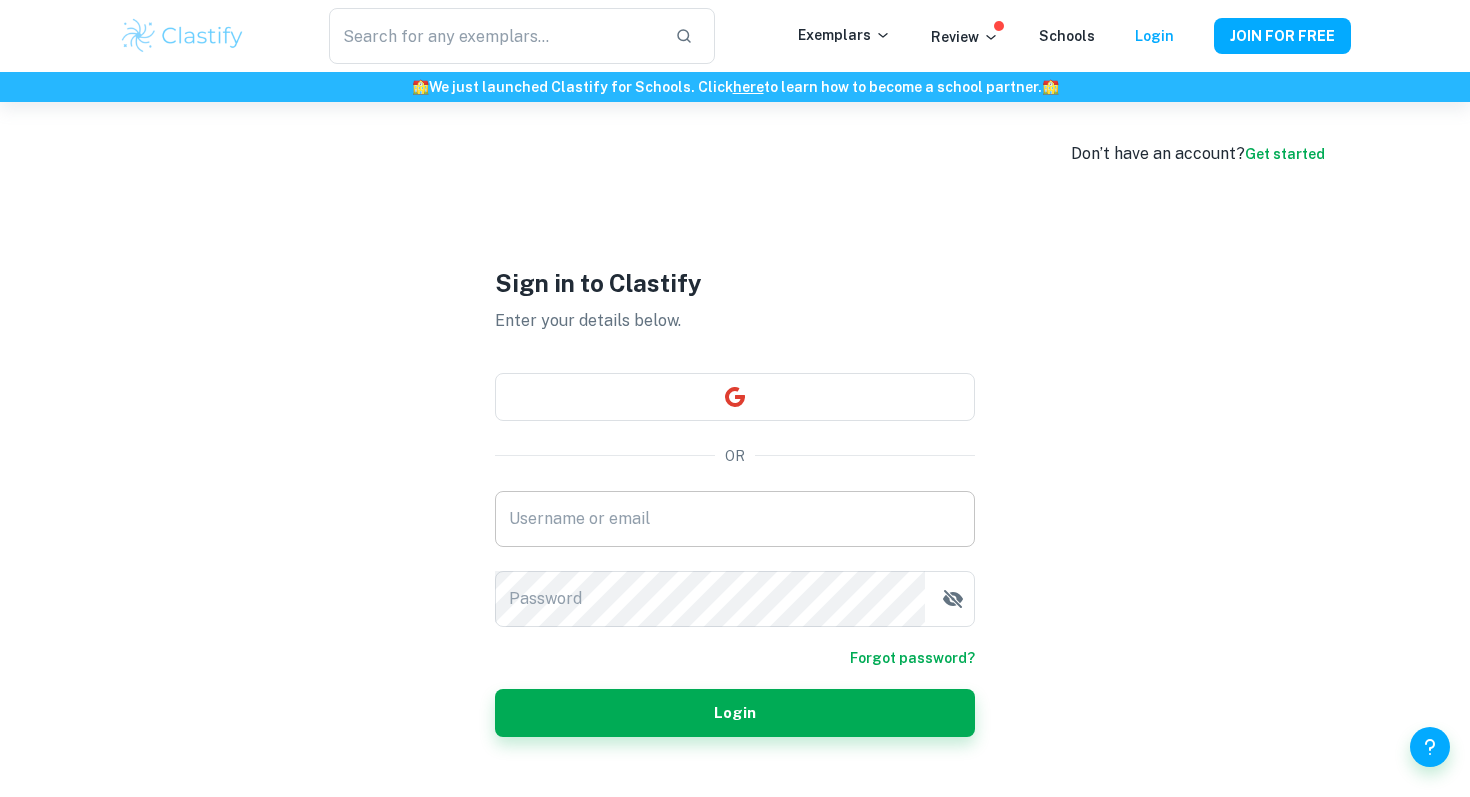 click on "Username or email" at bounding box center (735, 519) 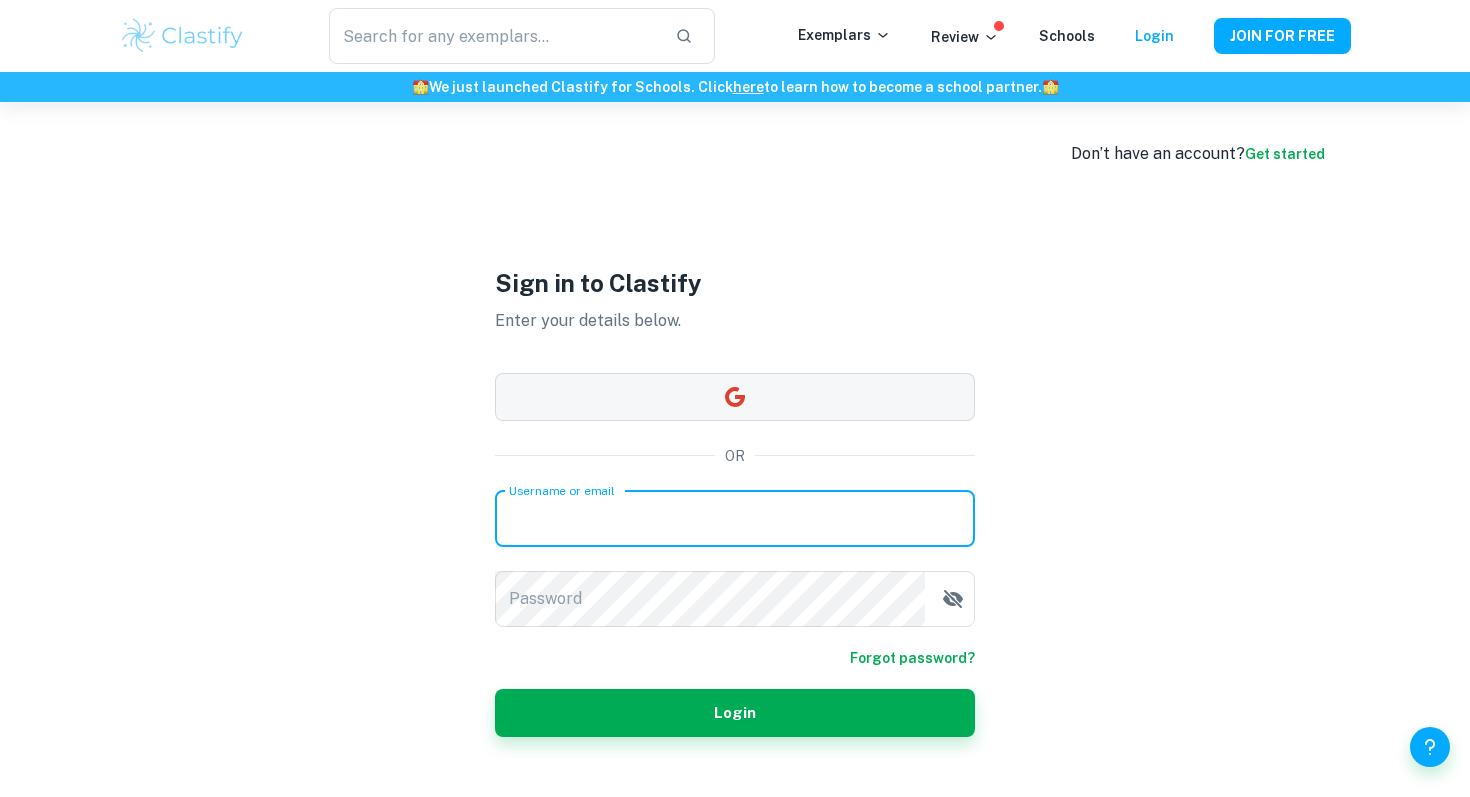 click at bounding box center (735, 397) 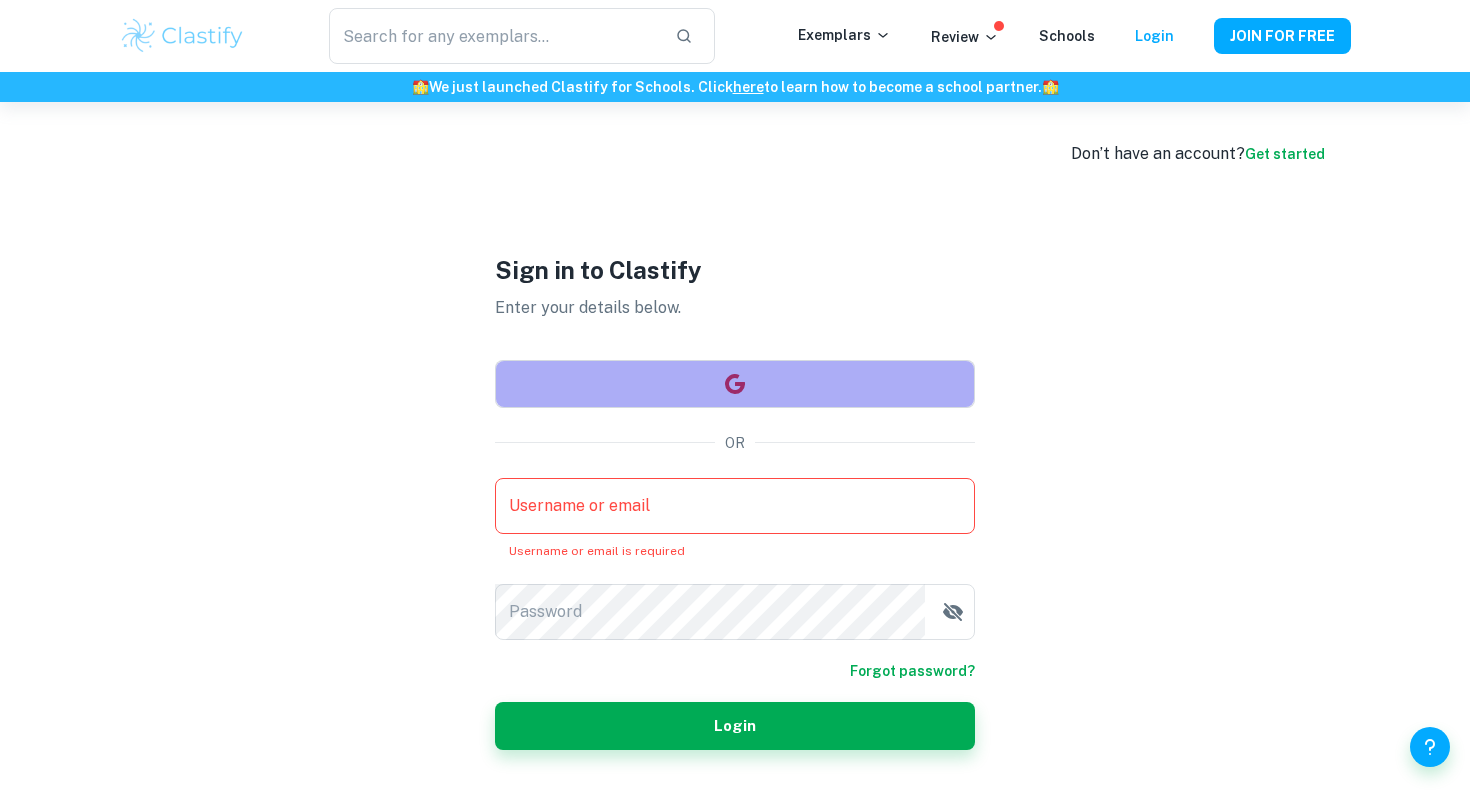 click at bounding box center [735, 384] 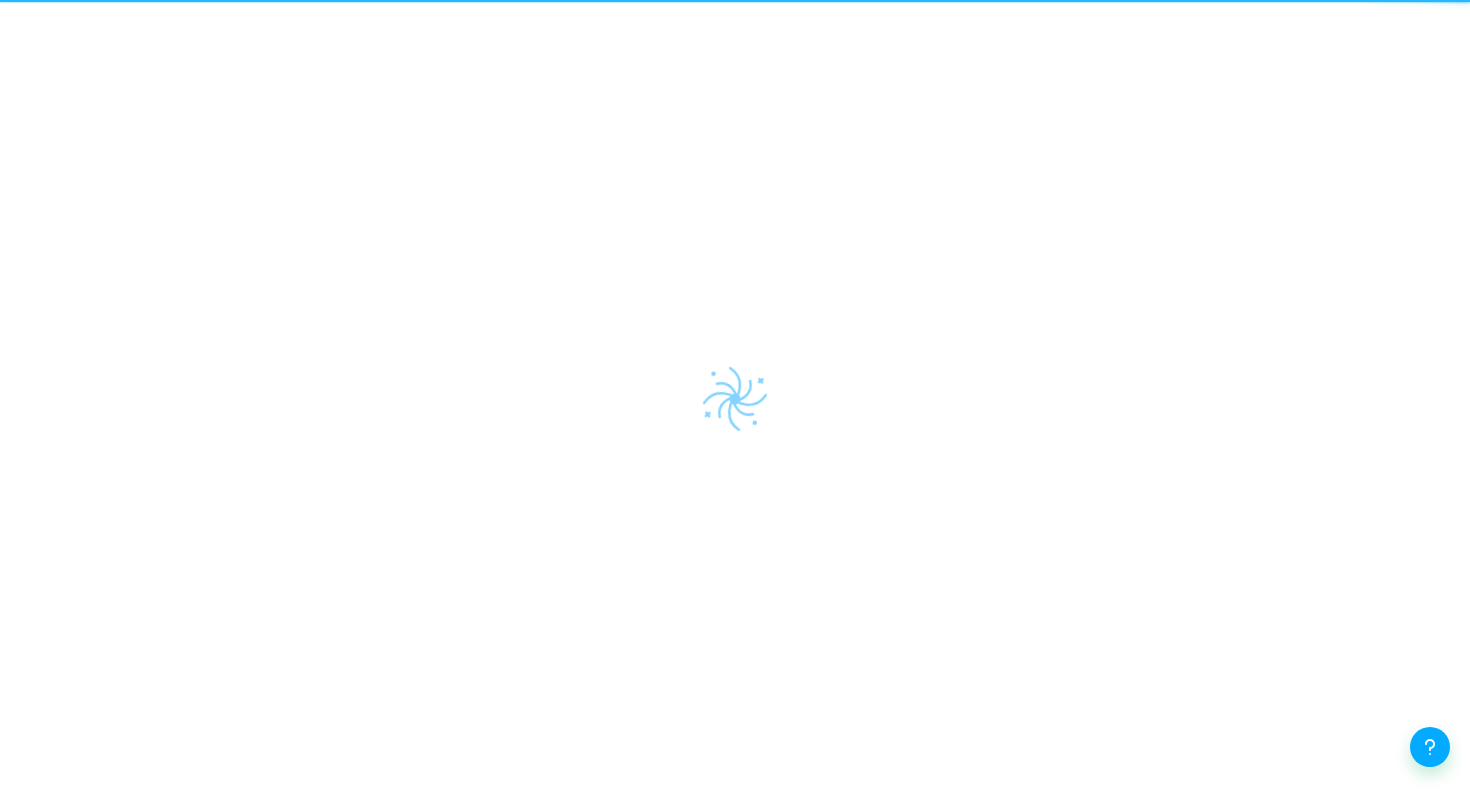 scroll, scrollTop: 0, scrollLeft: 0, axis: both 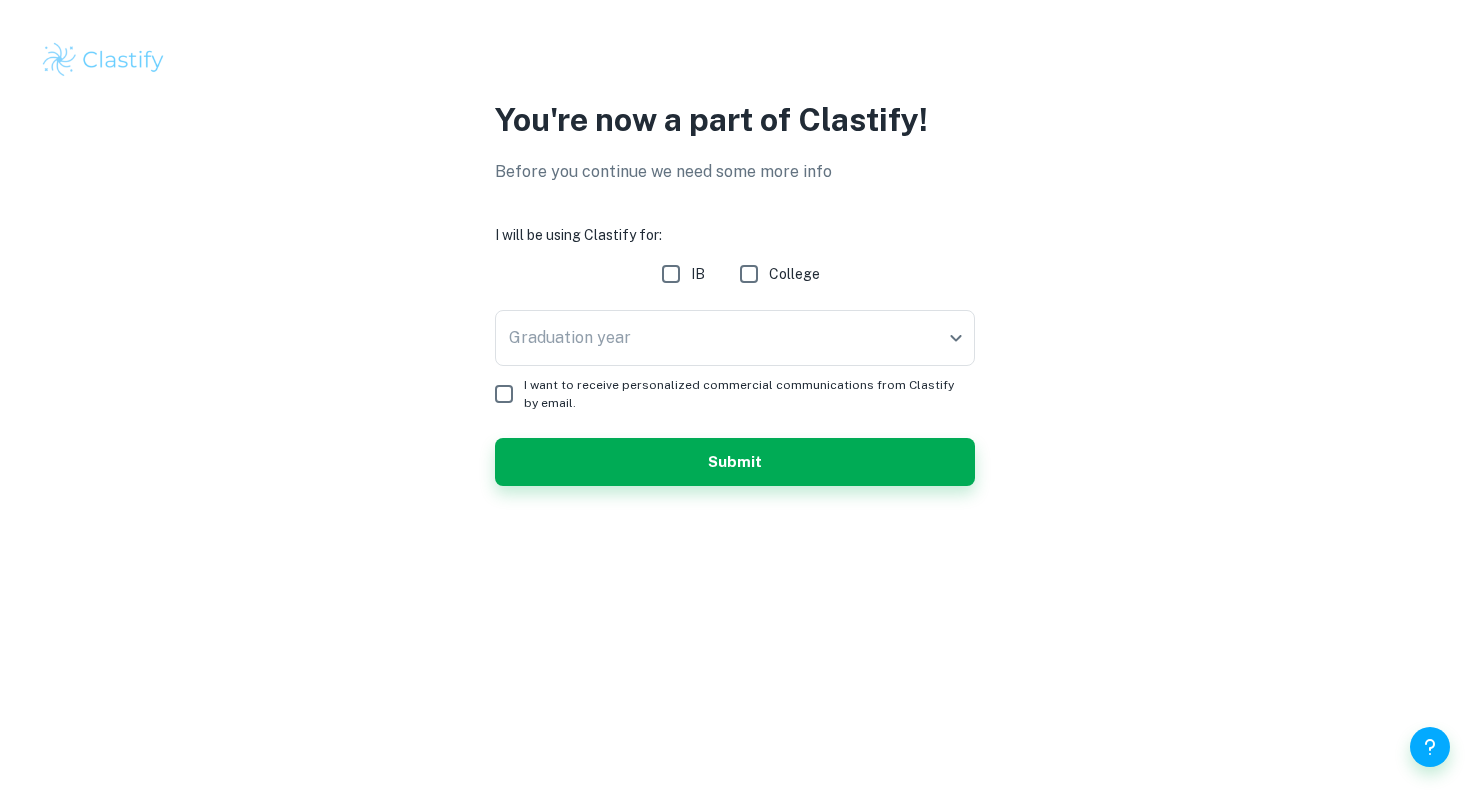 click on "IB" at bounding box center [671, 274] 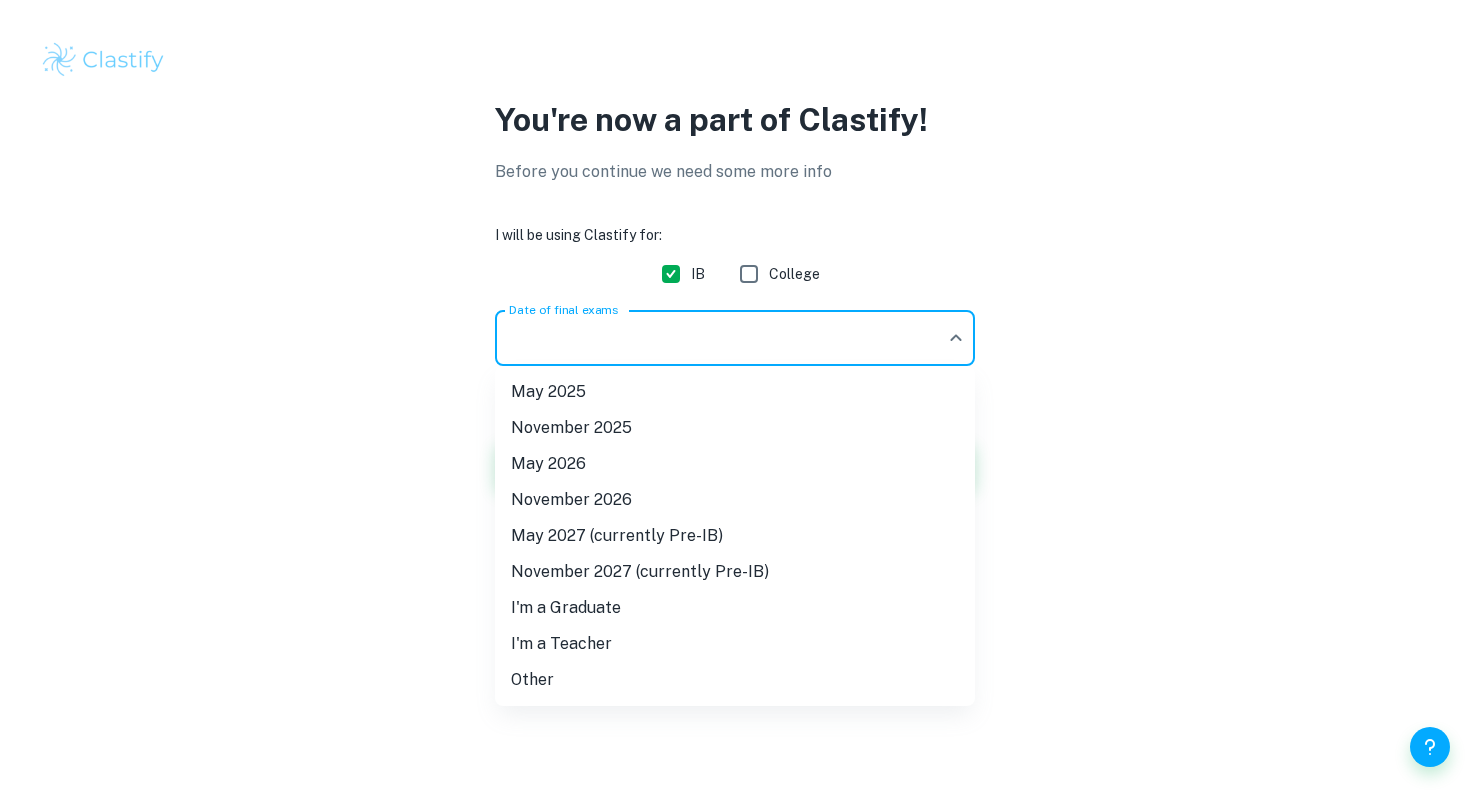 click on "We value your privacy We use cookies to enhance your browsing experience, serve personalised ads or content, and analyse our traffic. By clicking "Accept All", you consent to our use of cookies.   Cookie Policy Customise   Reject All   Accept All   Customise Consent Preferences   We use cookies to help you navigate efficiently and perform certain functions. You will find detailed information about all cookies under each consent category below. The cookies that are categorised as "Necessary" are stored on your browser as they are essential for enabling the basic functionalities of the site. ...  Show more For more information on how Google's third-party cookies operate and handle your data, see:   Google Privacy Policy Necessary Always Active Necessary cookies are required to enable the basic features of this site, such as providing secure log-in or adjusting your consent preferences. These cookies do not store any personally identifiable data. Functional Analytics Performance Advertisement Uncategorised" at bounding box center [735, 398] 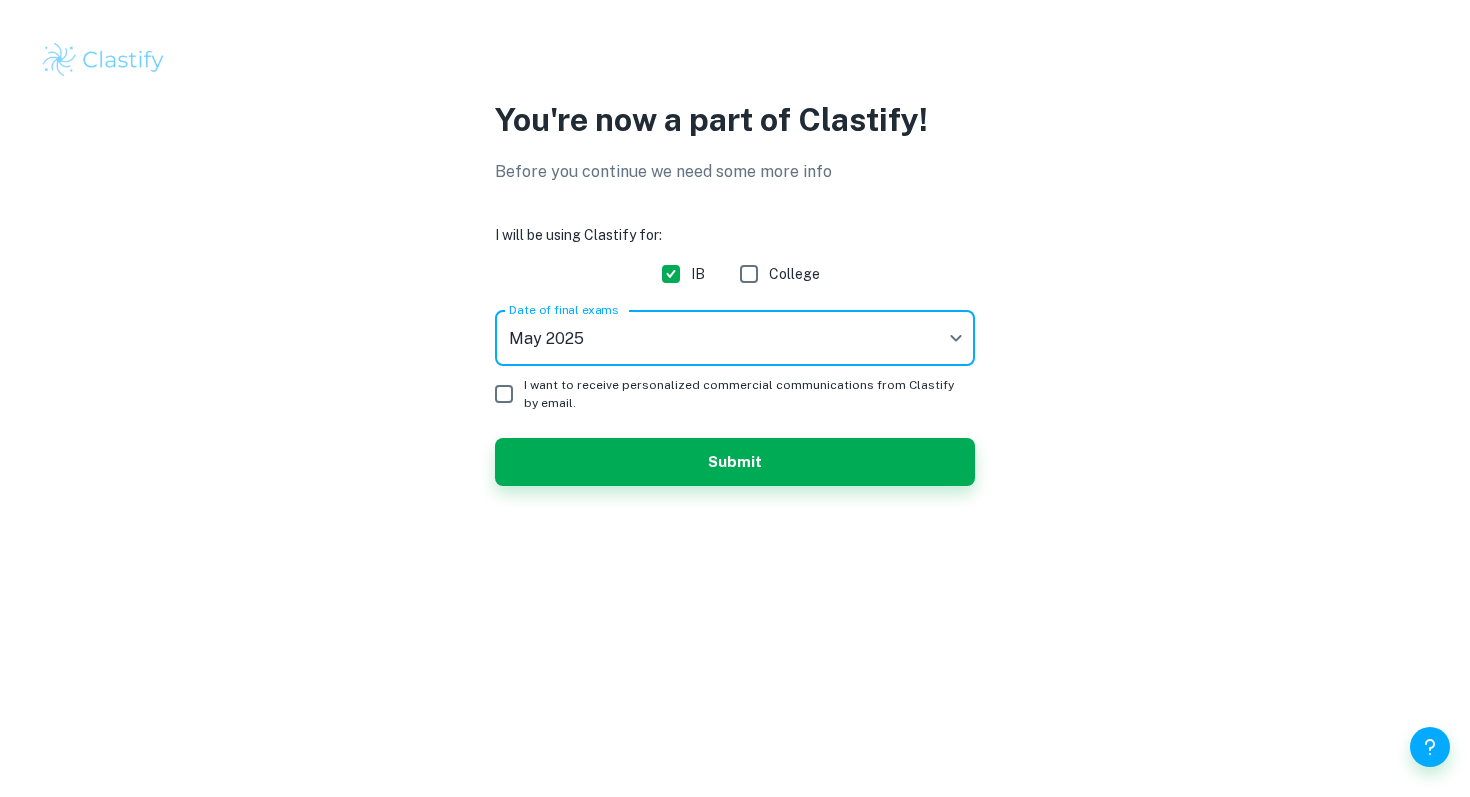 click on "We value your privacy We use cookies to enhance your browsing experience, serve personalised ads or content, and analyse our traffic. By clicking "Accept All", you consent to our use of cookies.   Cookie Policy Customise   Reject All   Accept All   Customise Consent Preferences   We use cookies to help you navigate efficiently and perform certain functions. You will find detailed information about all cookies under each consent category below. The cookies that are categorised as "Necessary" are stored on your browser as they are essential for enabling the basic functionalities of the site. ...  Show more For more information on how Google's third-party cookies operate and handle your data, see:   Google Privacy Policy Necessary Always Active Necessary cookies are required to enable the basic features of this site, such as providing secure log-in or adjusting your consent preferences. These cookies do not store any personally identifiable data. Functional Analytics Performance Advertisement Uncategorised" at bounding box center (735, 398) 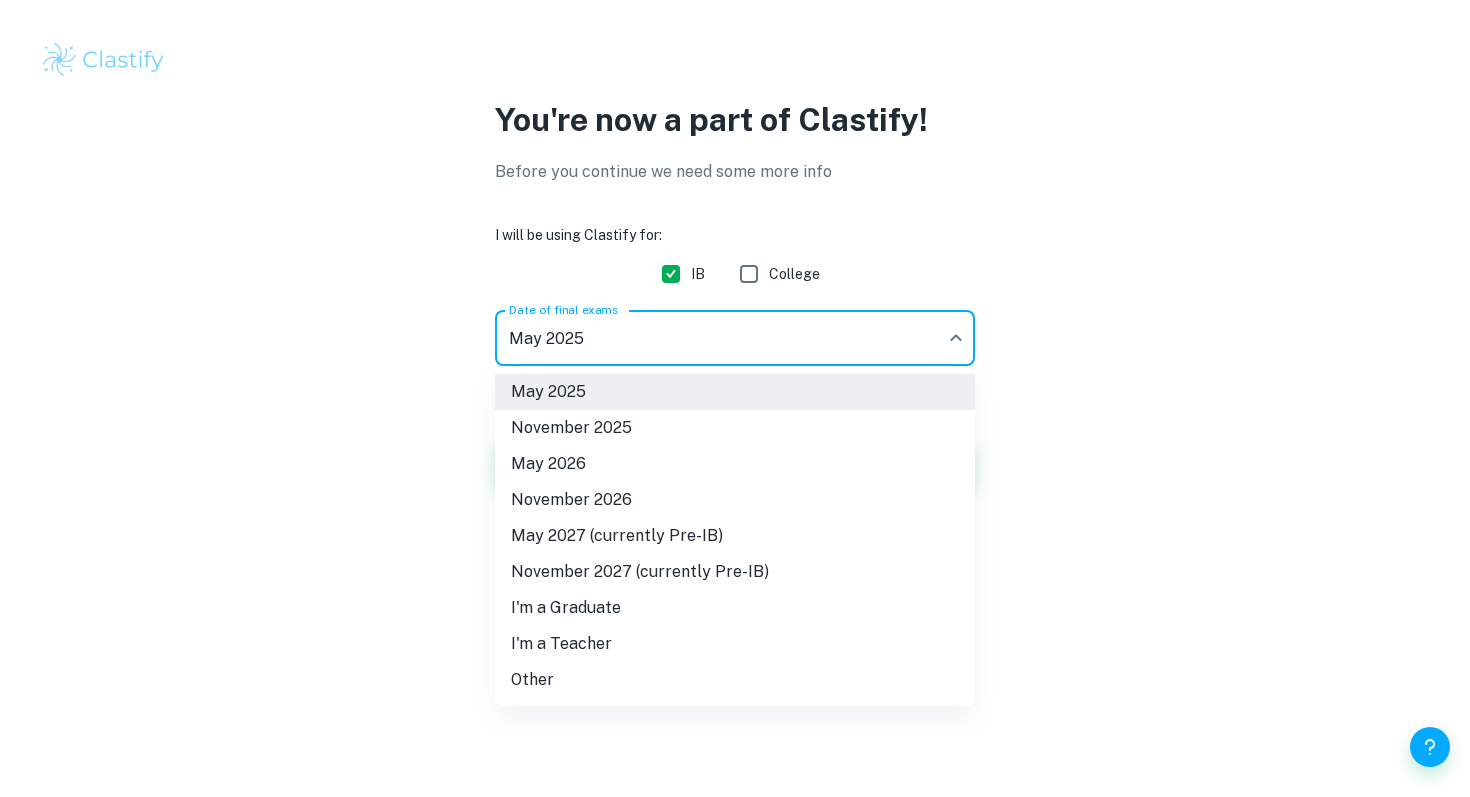 click on "May 2026" at bounding box center (735, 464) 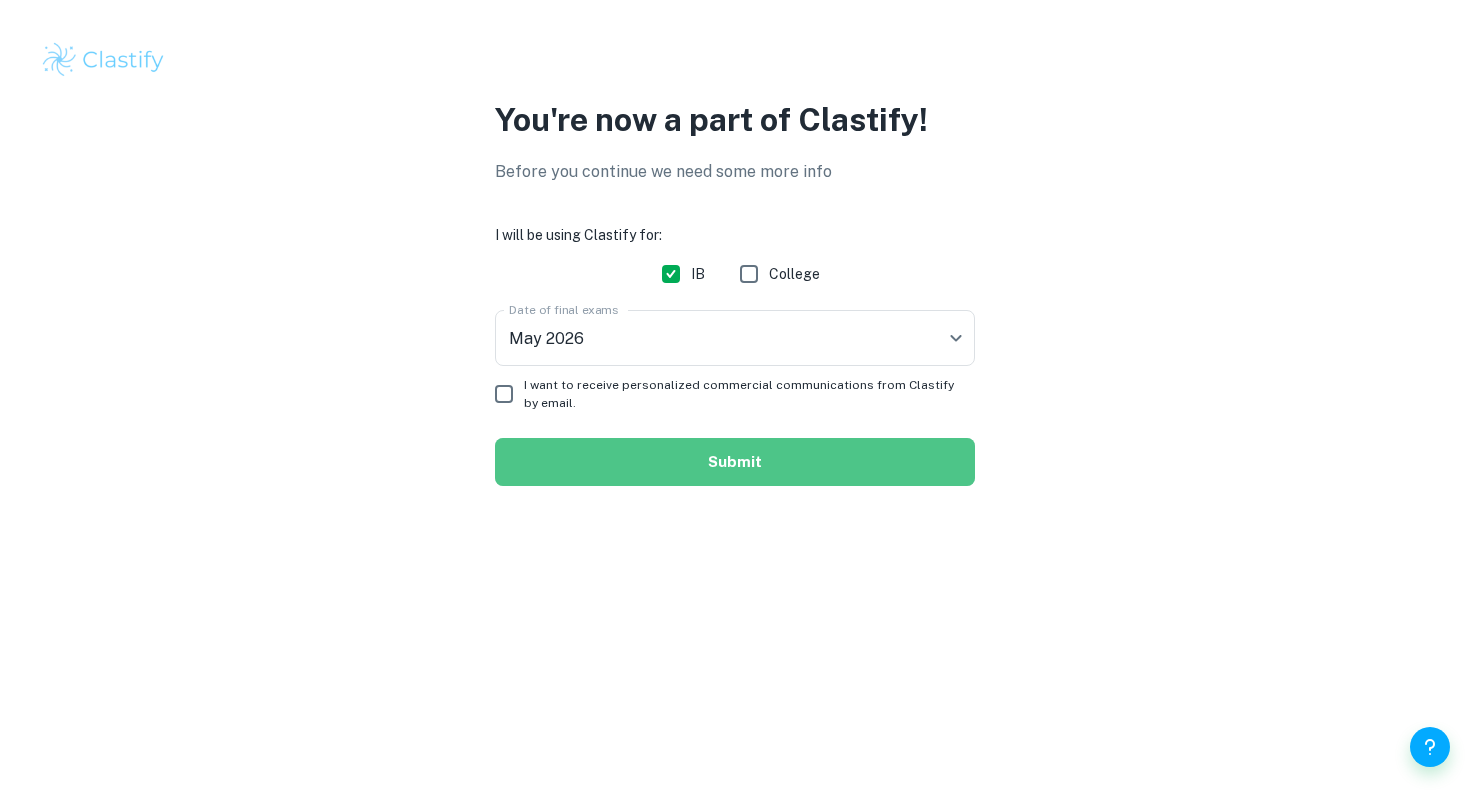 click on "Submit" at bounding box center [735, 462] 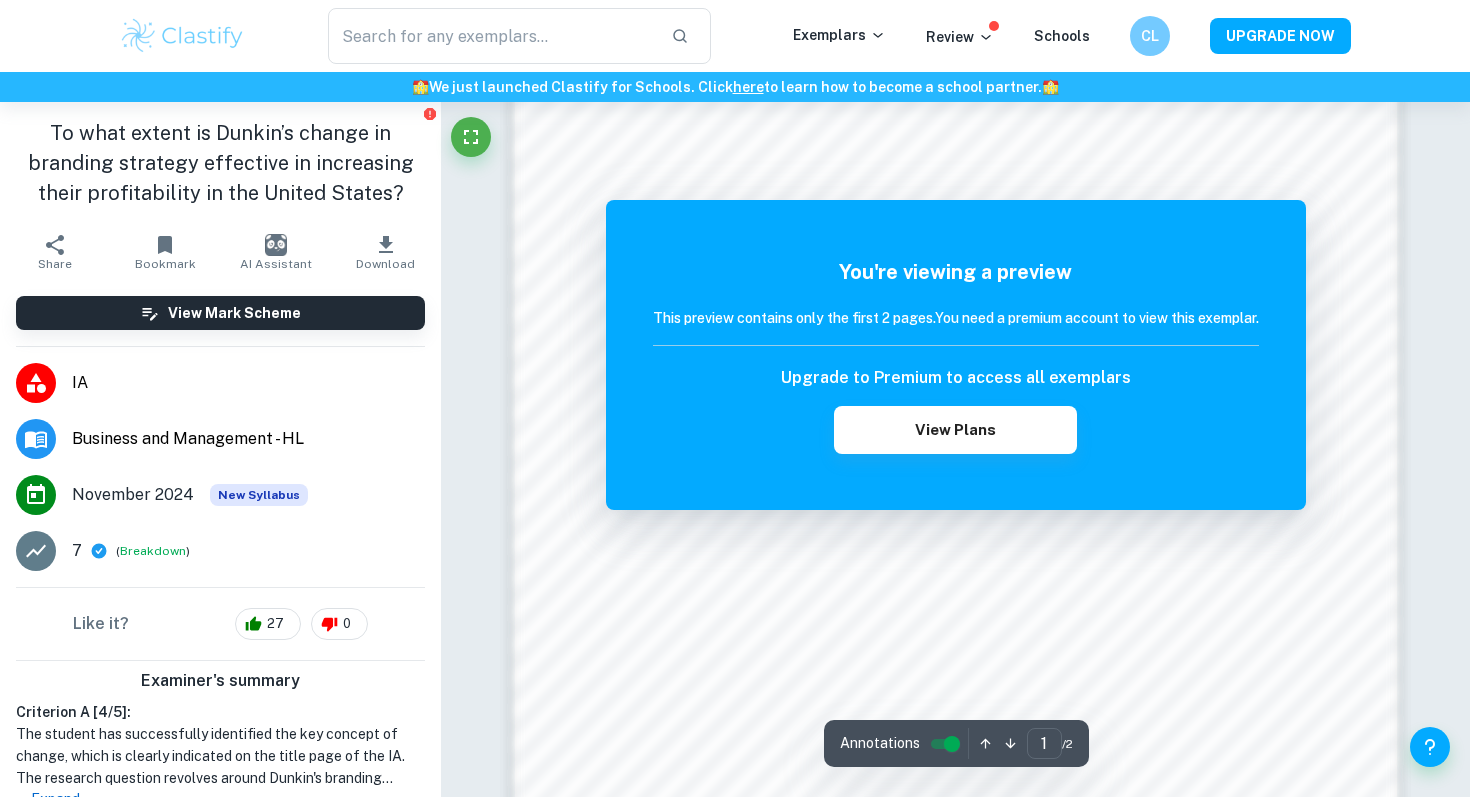 scroll, scrollTop: 1683, scrollLeft: 0, axis: vertical 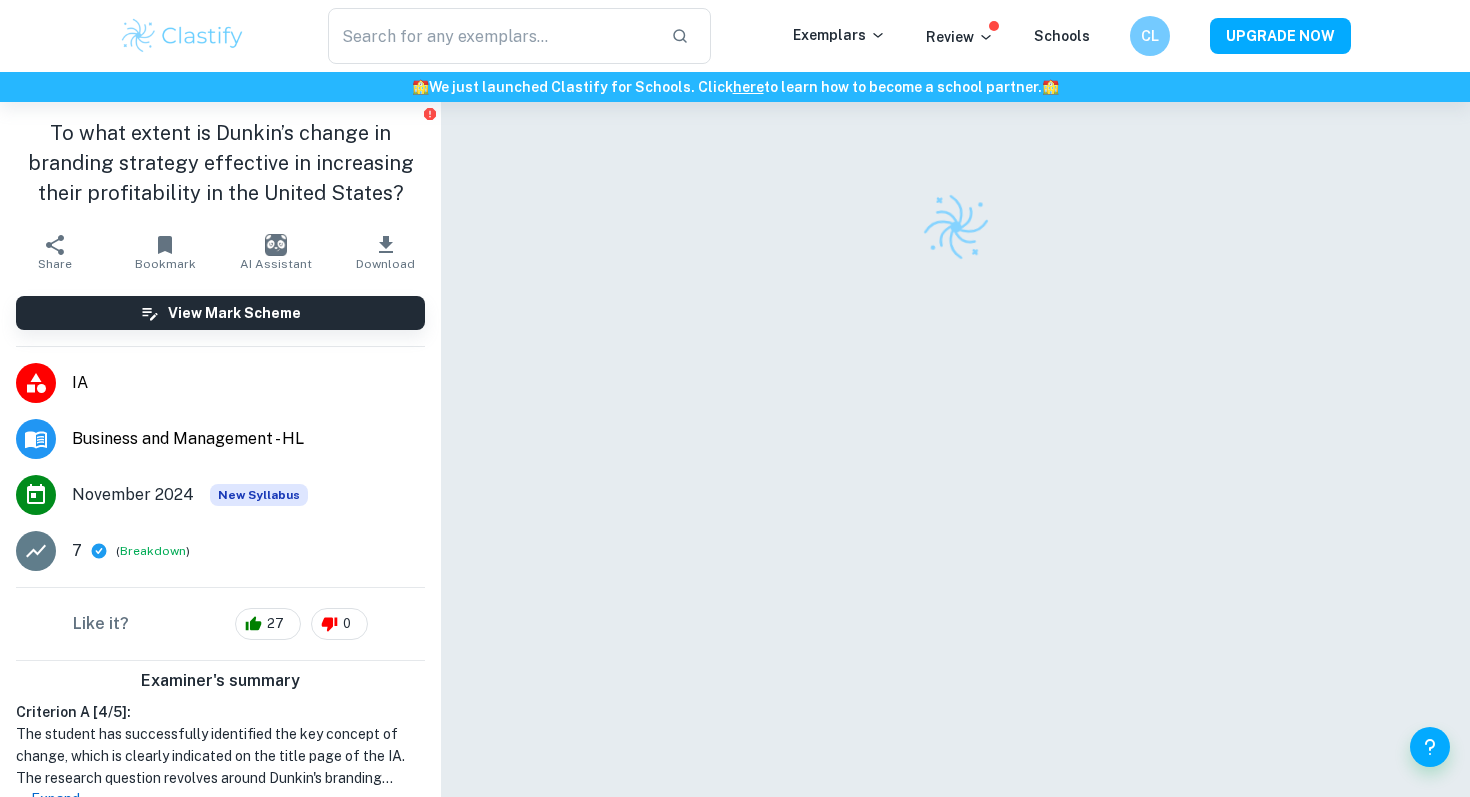 click at bounding box center (956, 476) 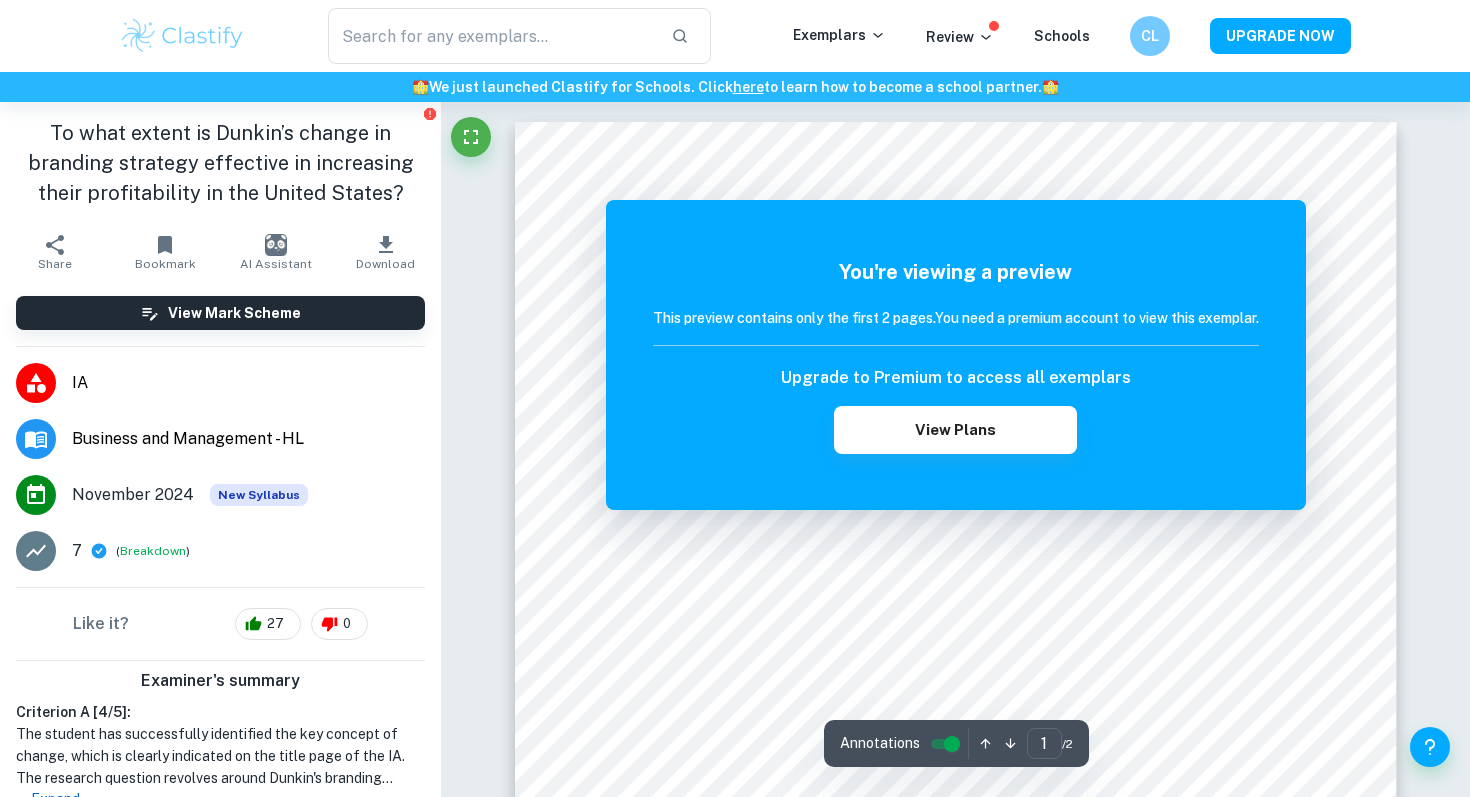 click at bounding box center (182, 36) 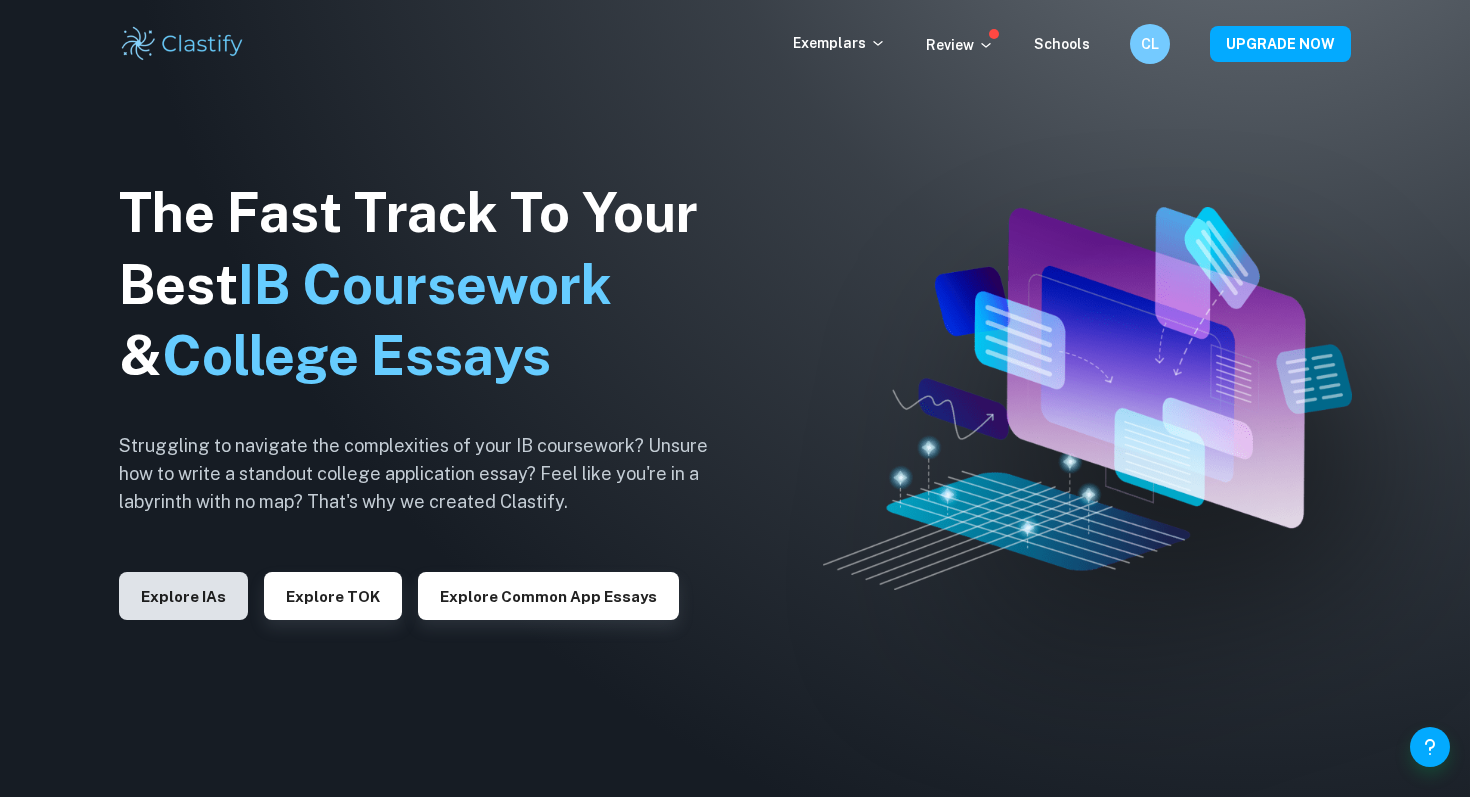 click on "Explore IAs" at bounding box center (183, 596) 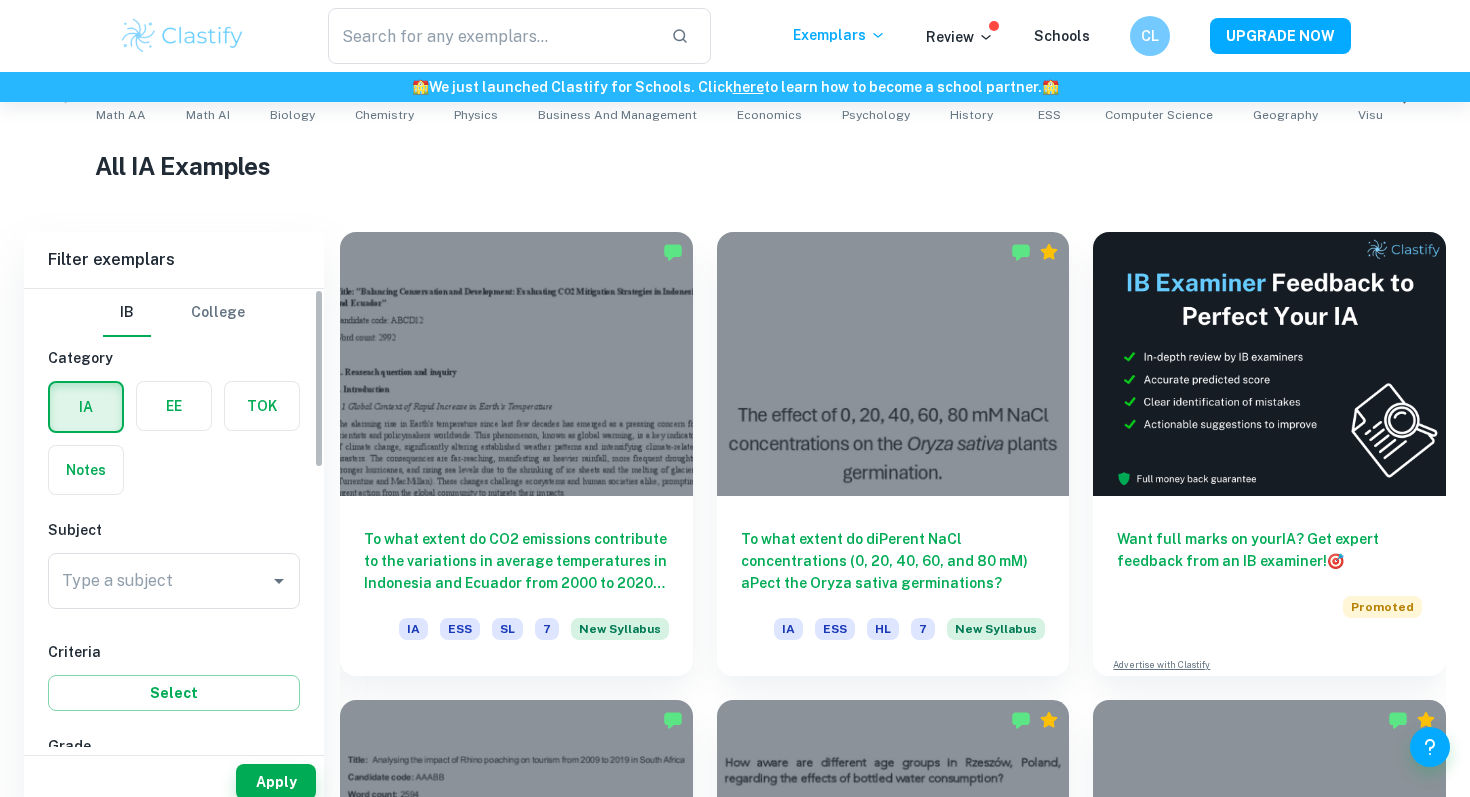 scroll, scrollTop: 470, scrollLeft: 0, axis: vertical 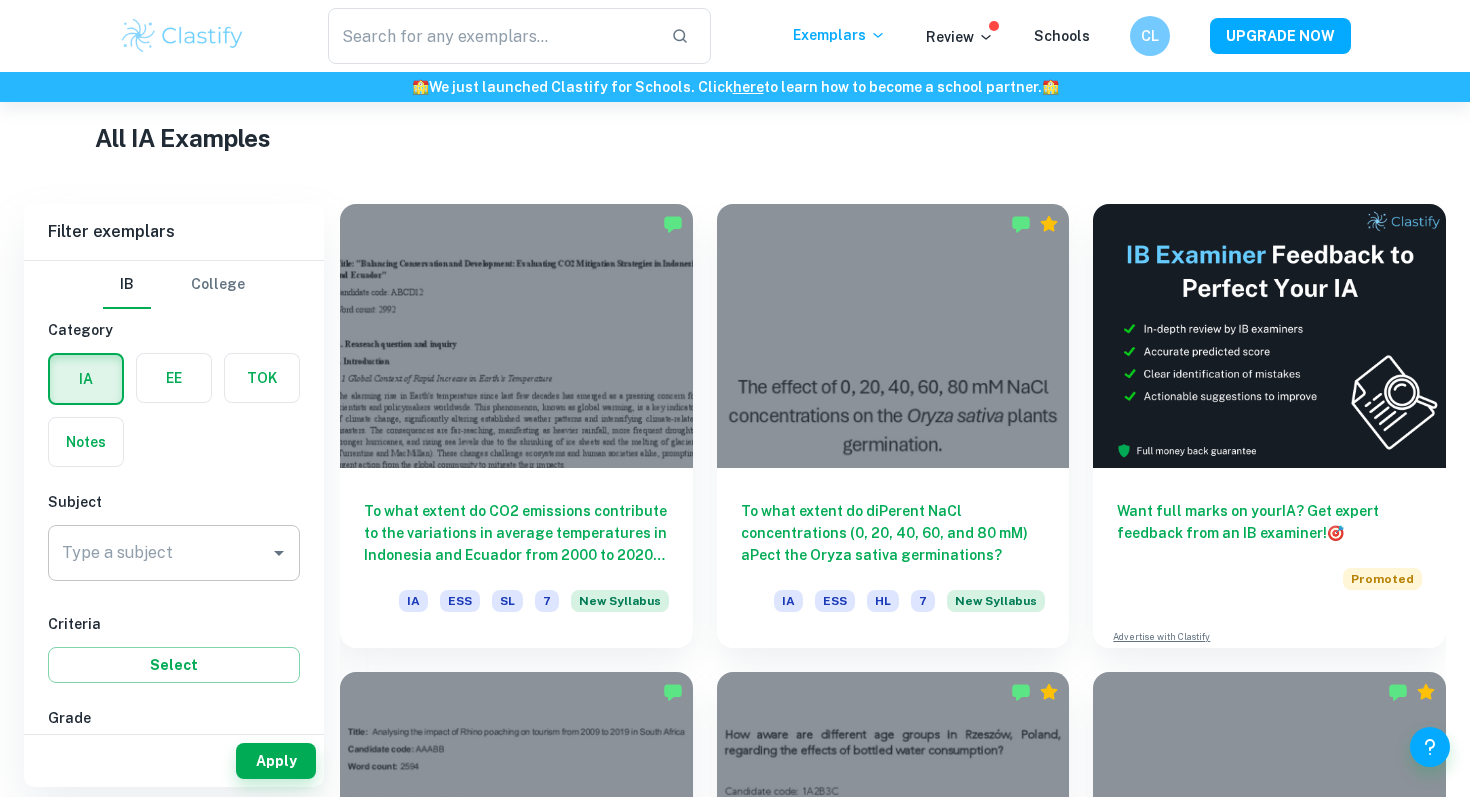 click on "Type a subject" at bounding box center (159, 553) 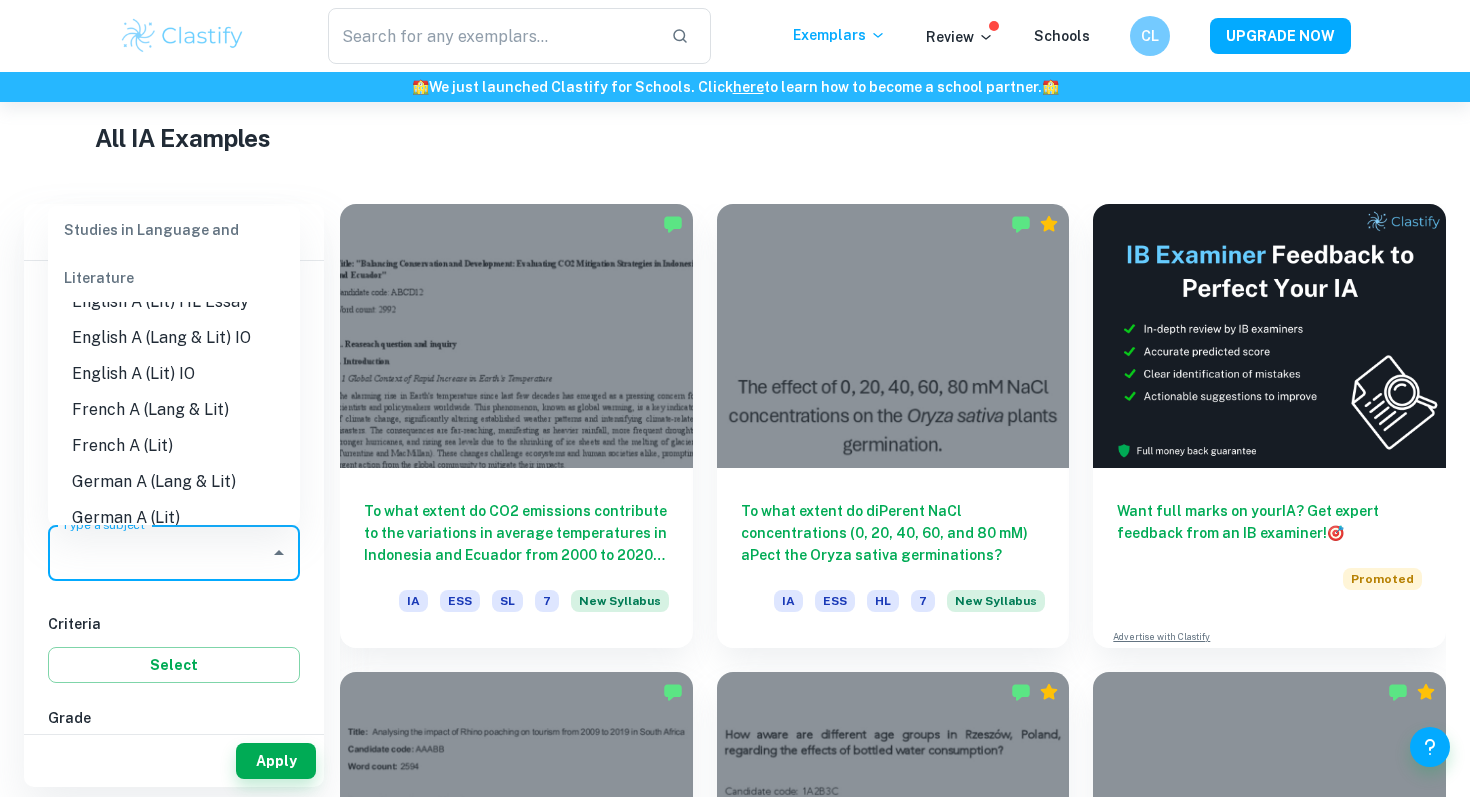 scroll, scrollTop: 388, scrollLeft: 0, axis: vertical 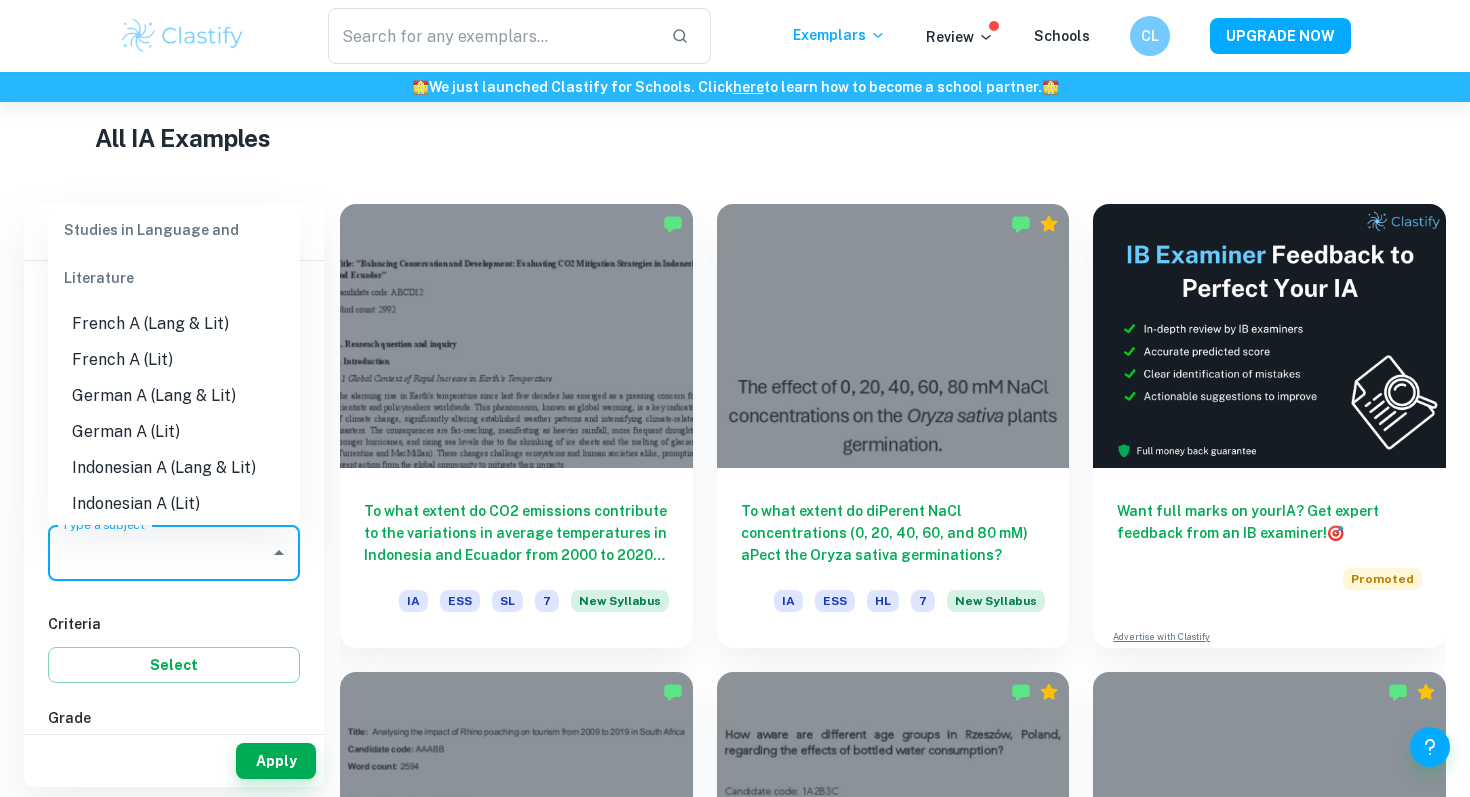 click on "🏫  We just launched Clastify for Schools. Click  here  to learn how to become a school partner.  🏫" at bounding box center (735, 87) 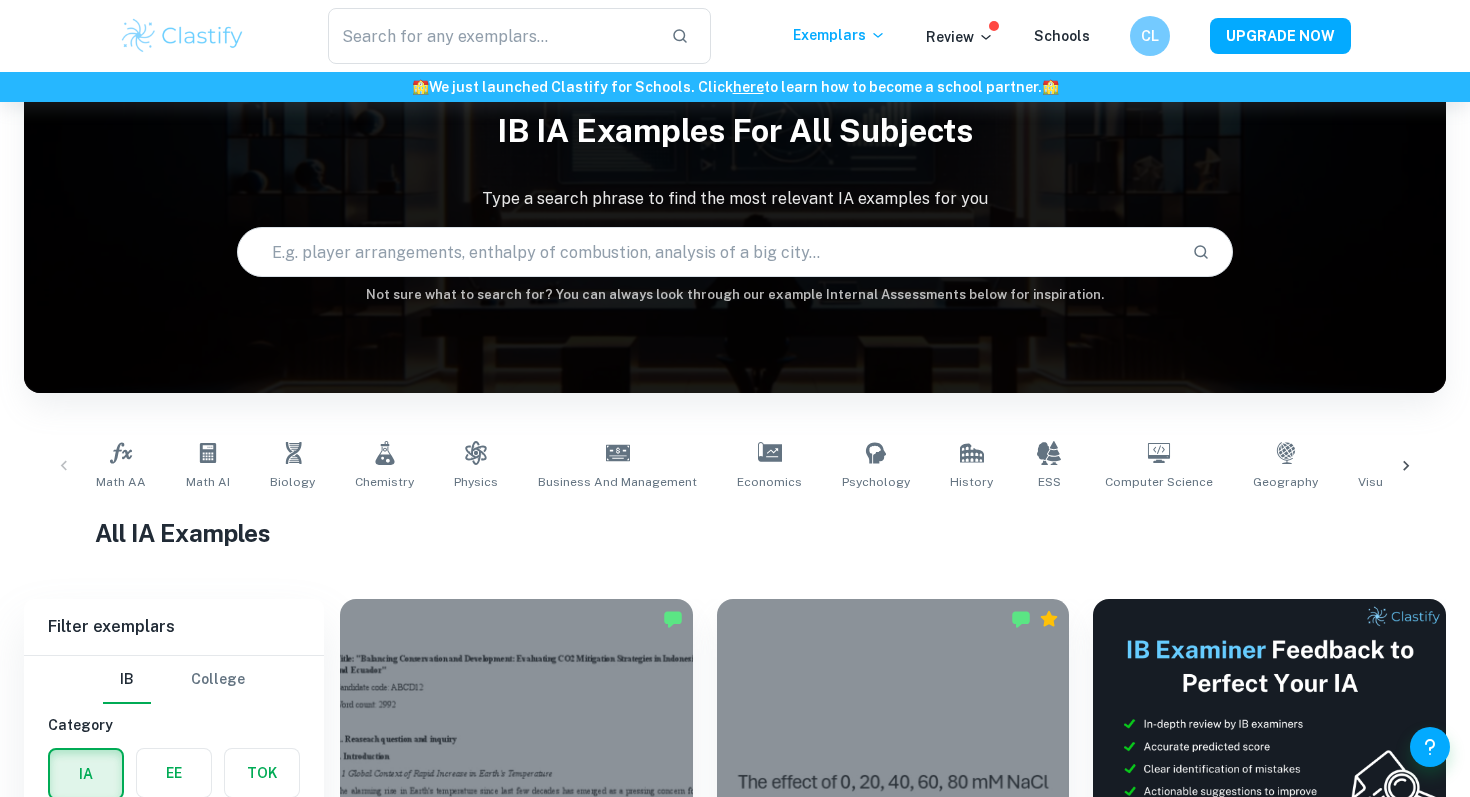 scroll, scrollTop: 0, scrollLeft: 0, axis: both 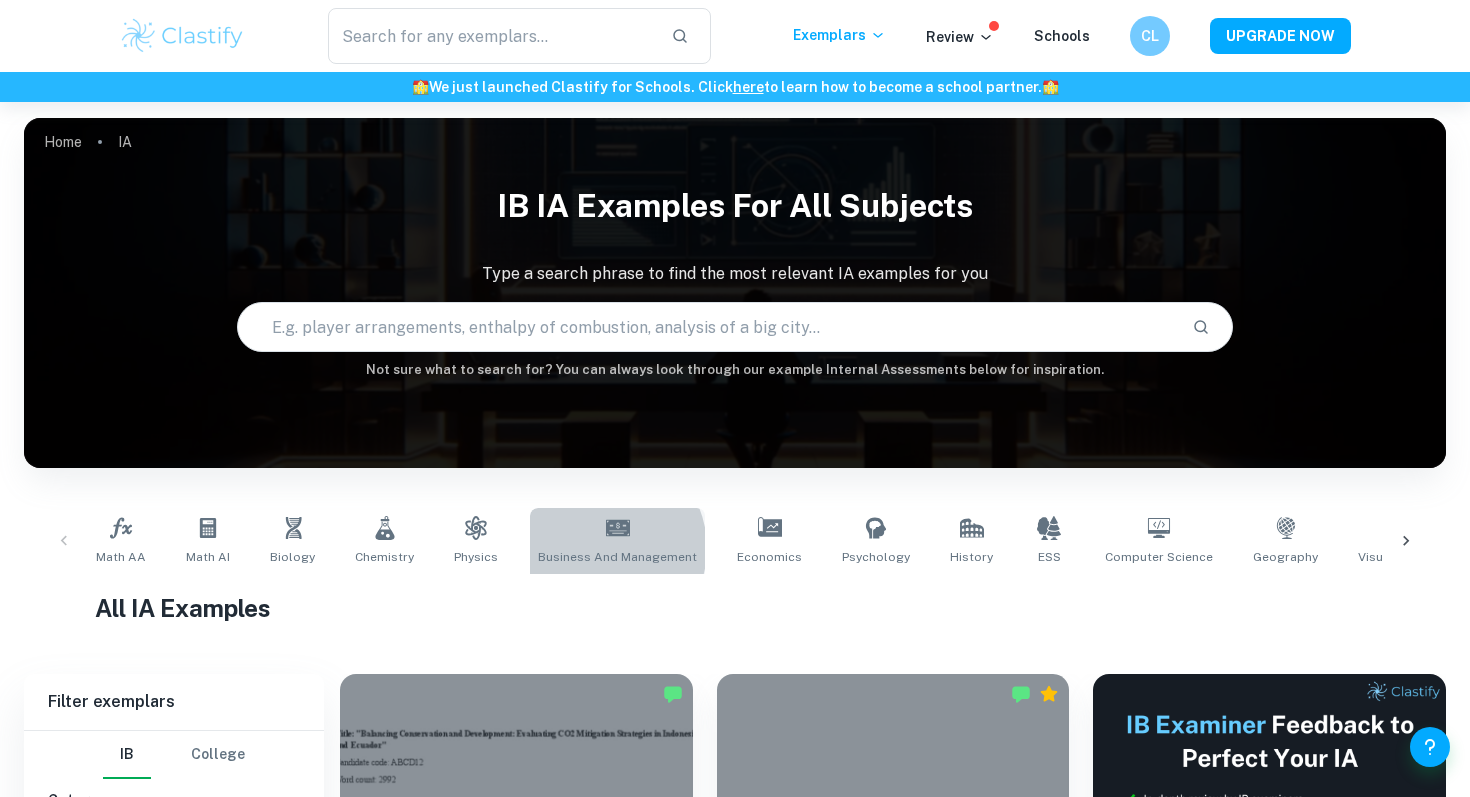 click on "Business and Management" at bounding box center [617, 557] 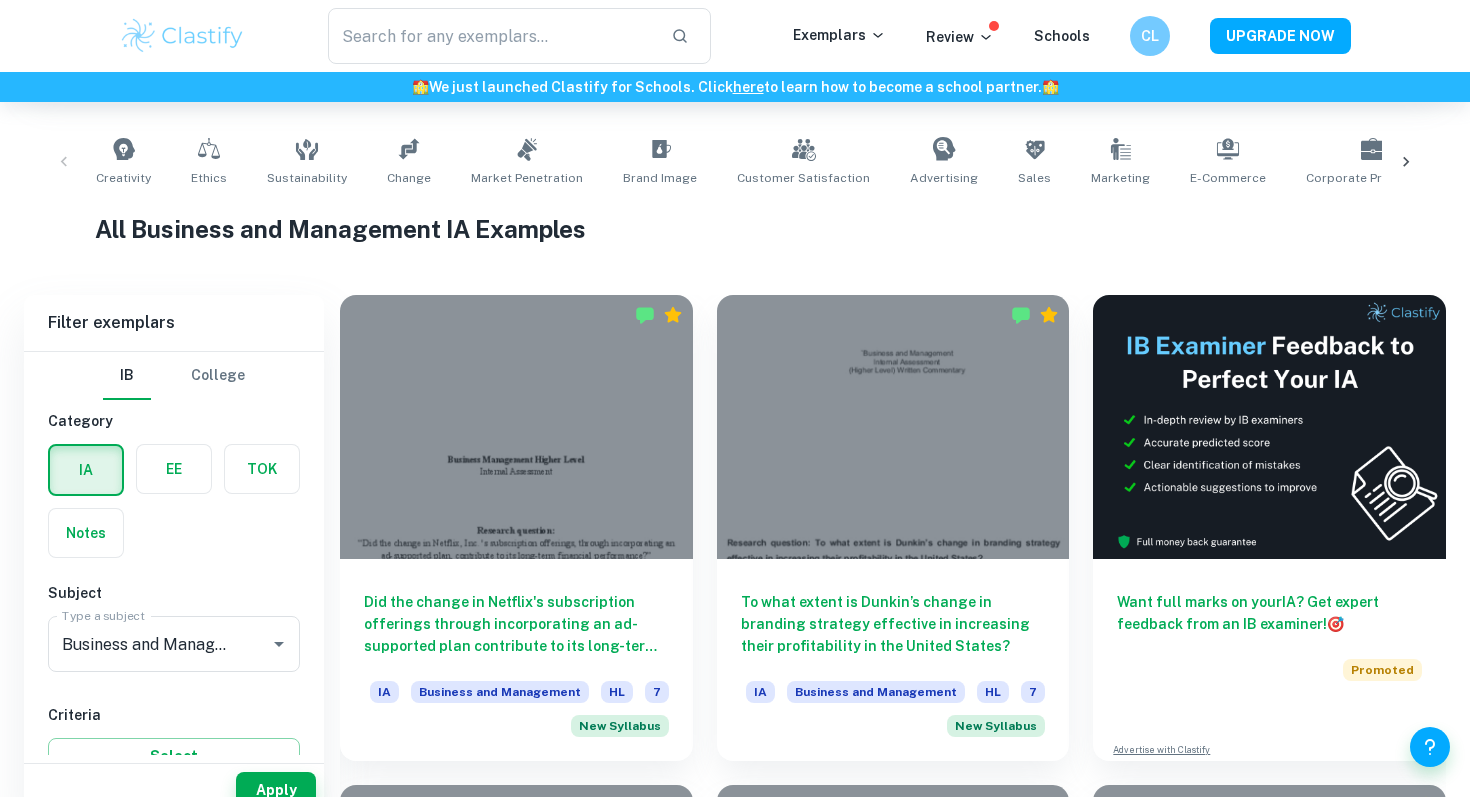 scroll, scrollTop: 418, scrollLeft: 0, axis: vertical 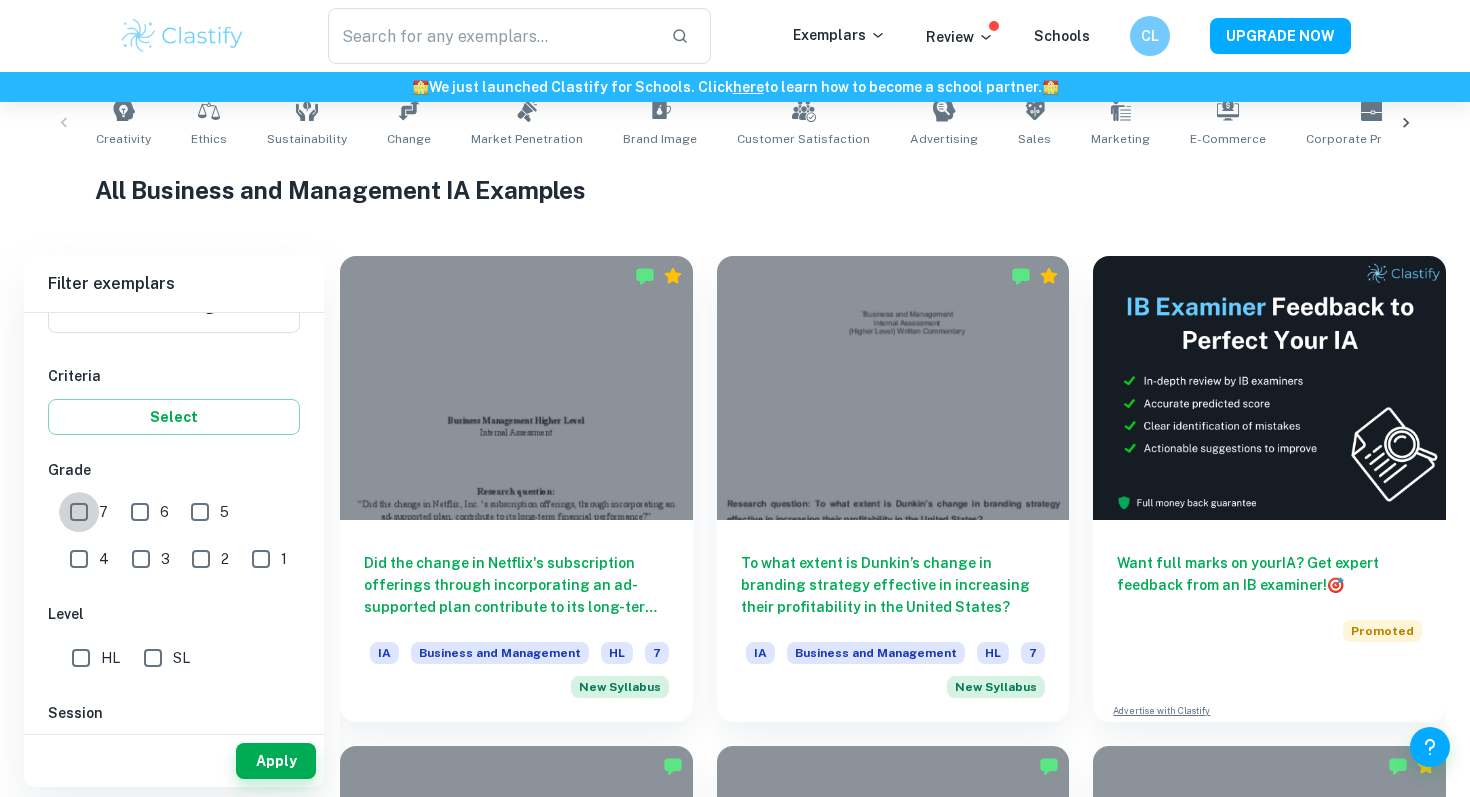 click on "7" at bounding box center (79, 512) 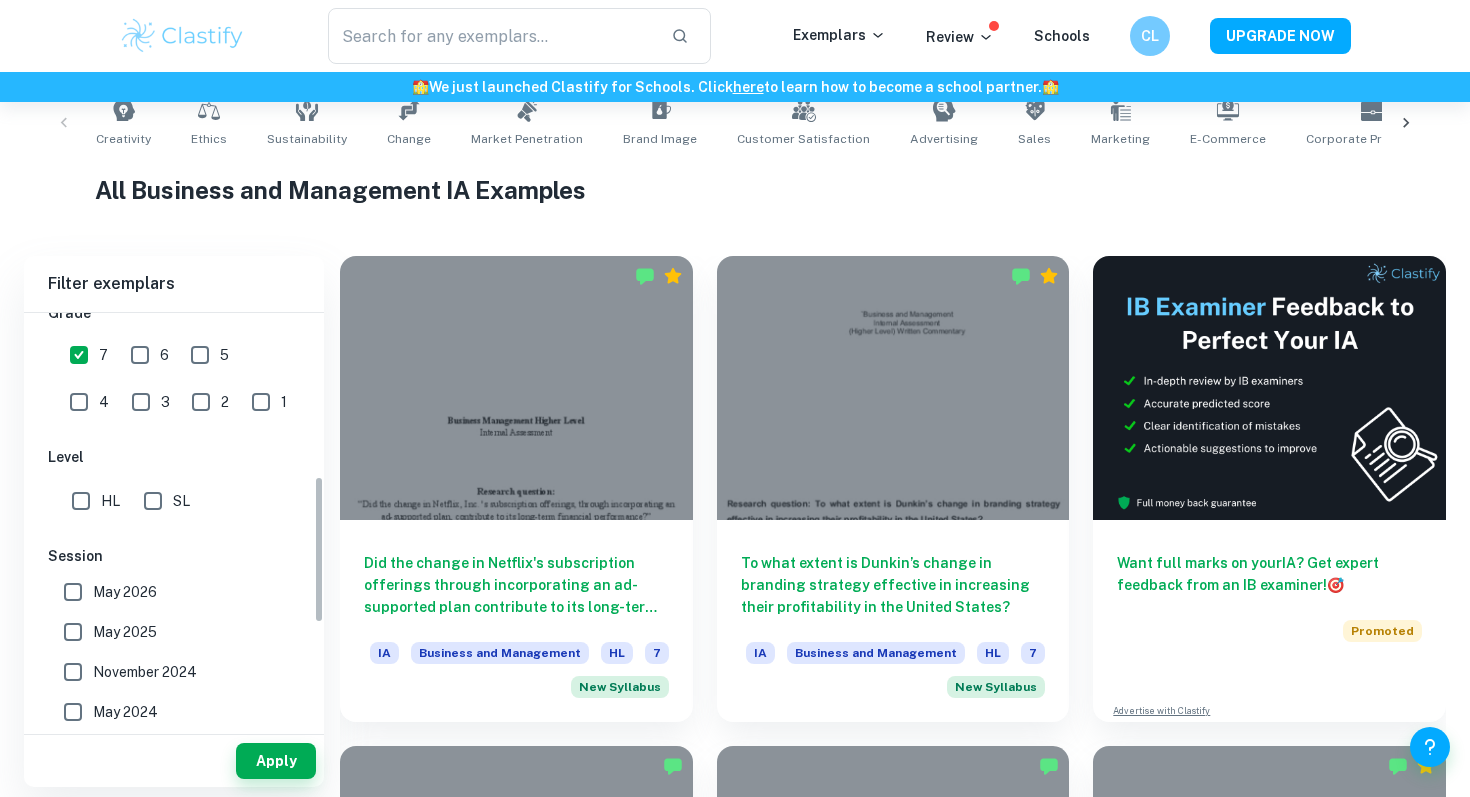 scroll, scrollTop: 483, scrollLeft: 0, axis: vertical 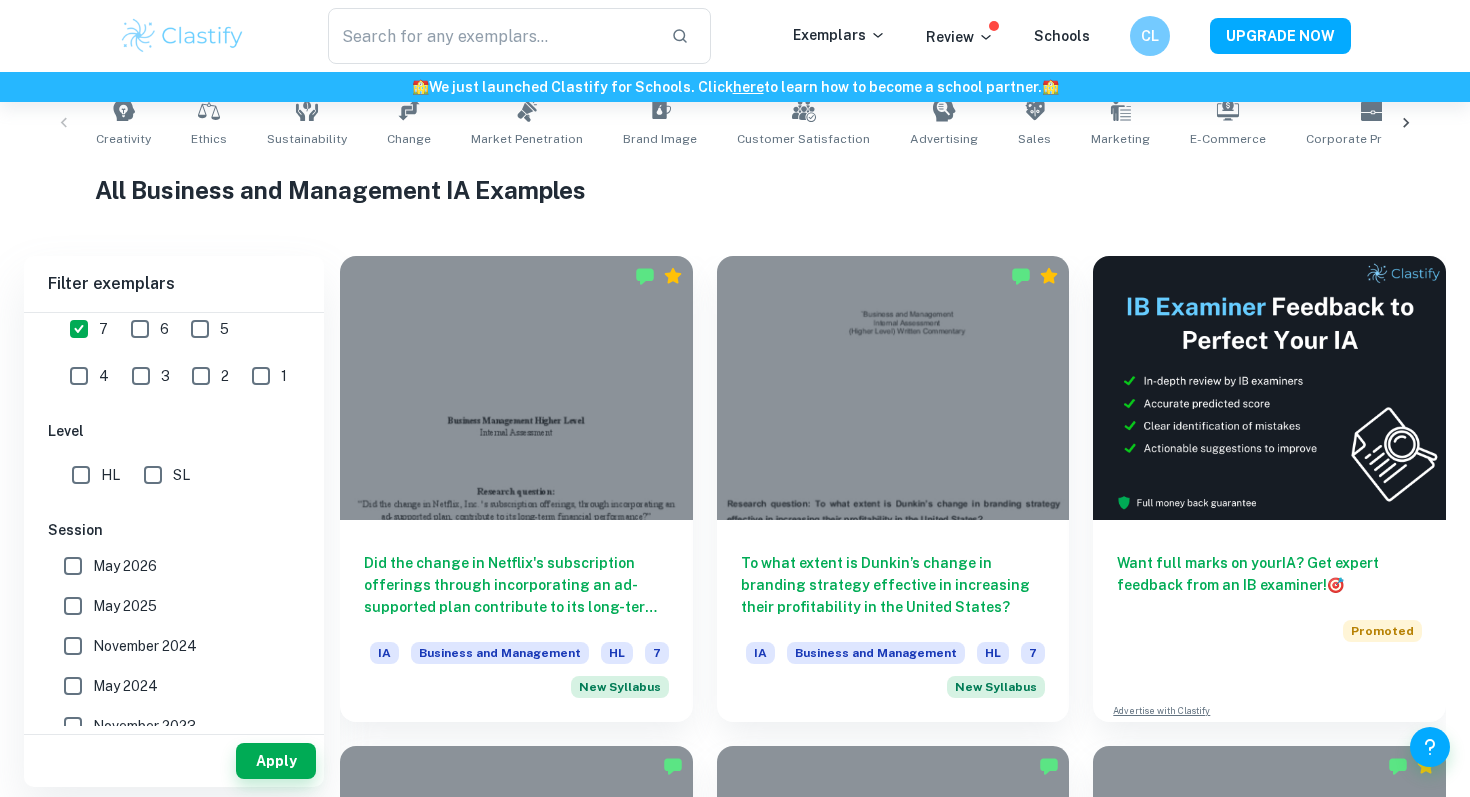 click on "HL" at bounding box center (81, 475) 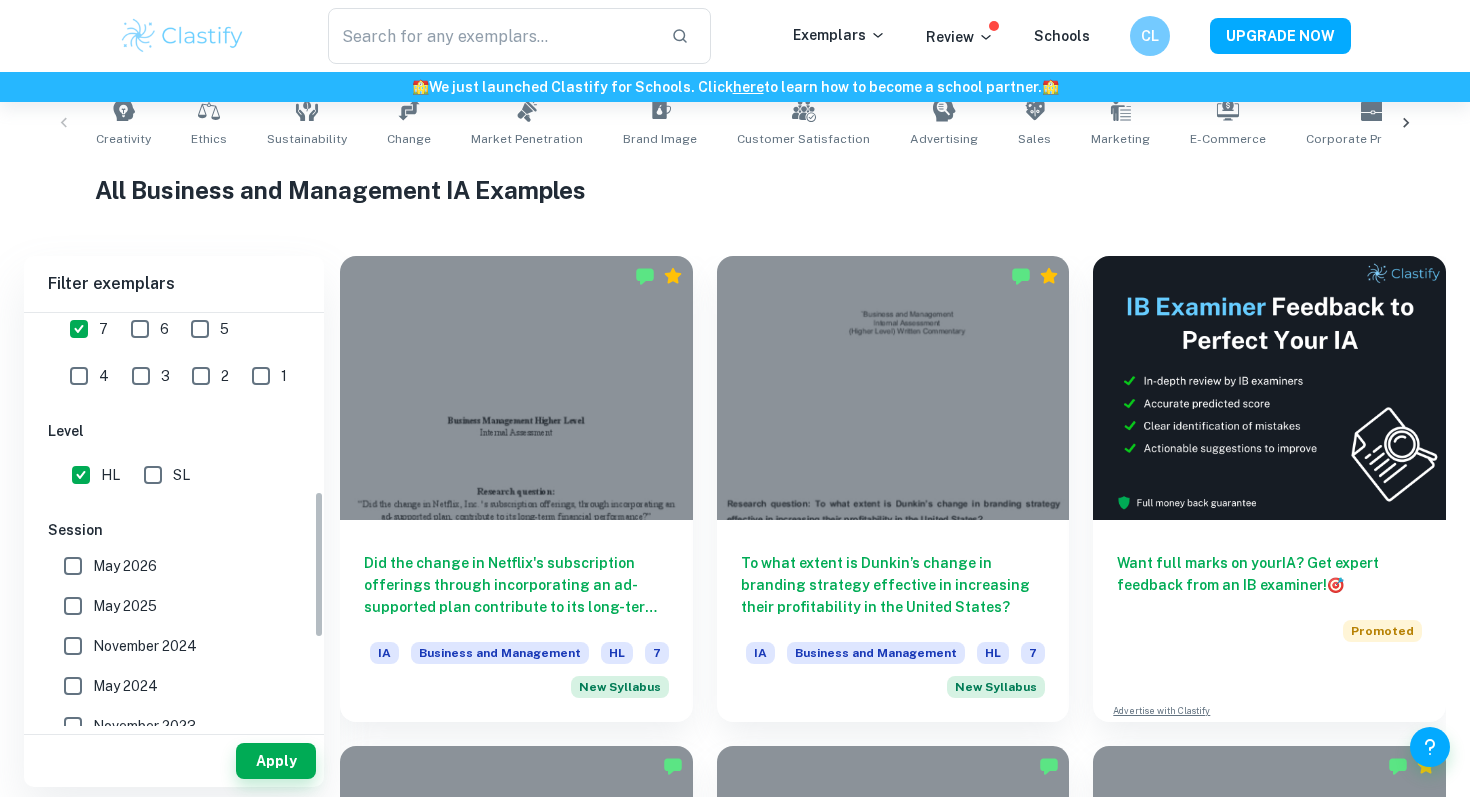 scroll, scrollTop: 570, scrollLeft: 0, axis: vertical 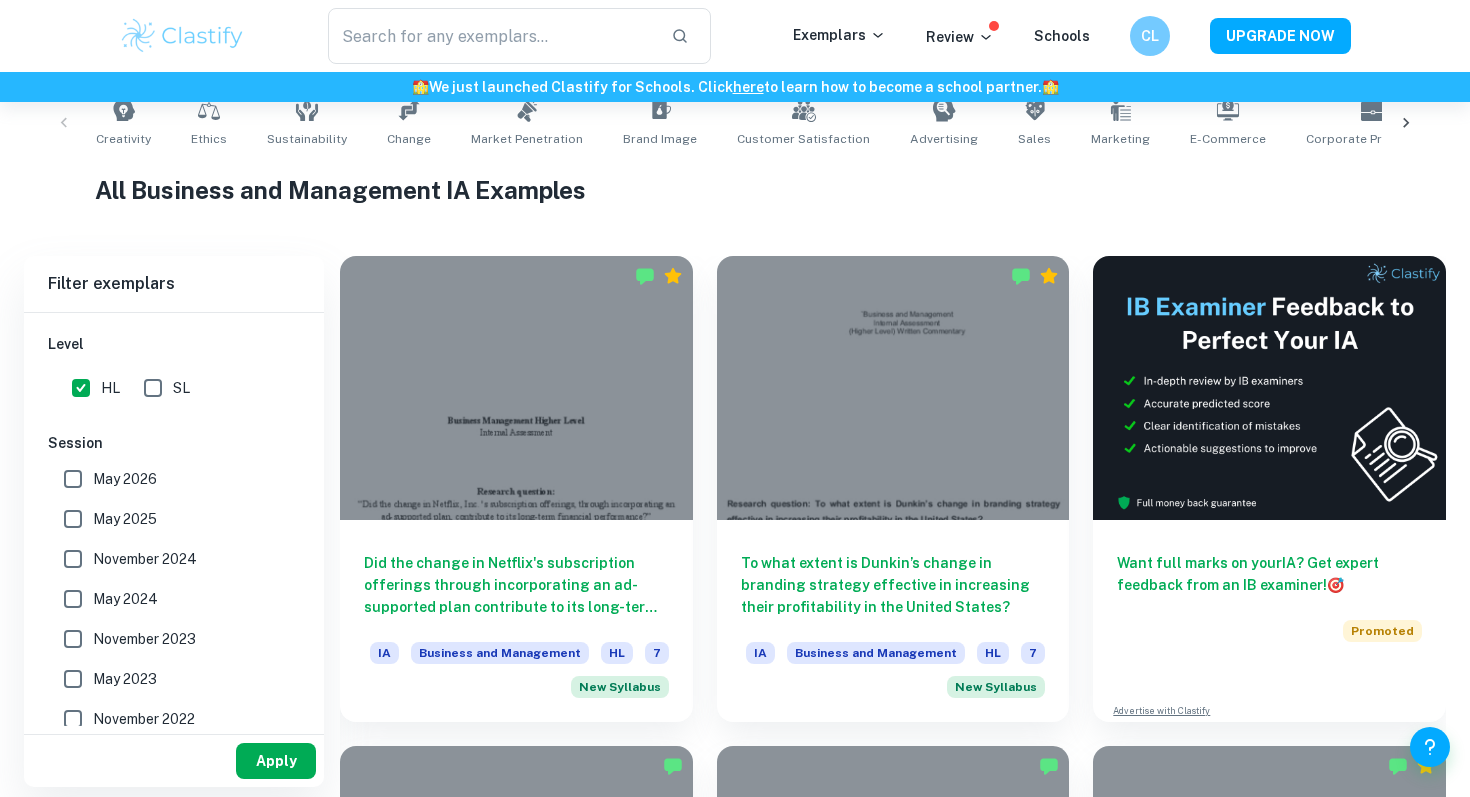 click on "Apply" at bounding box center (276, 761) 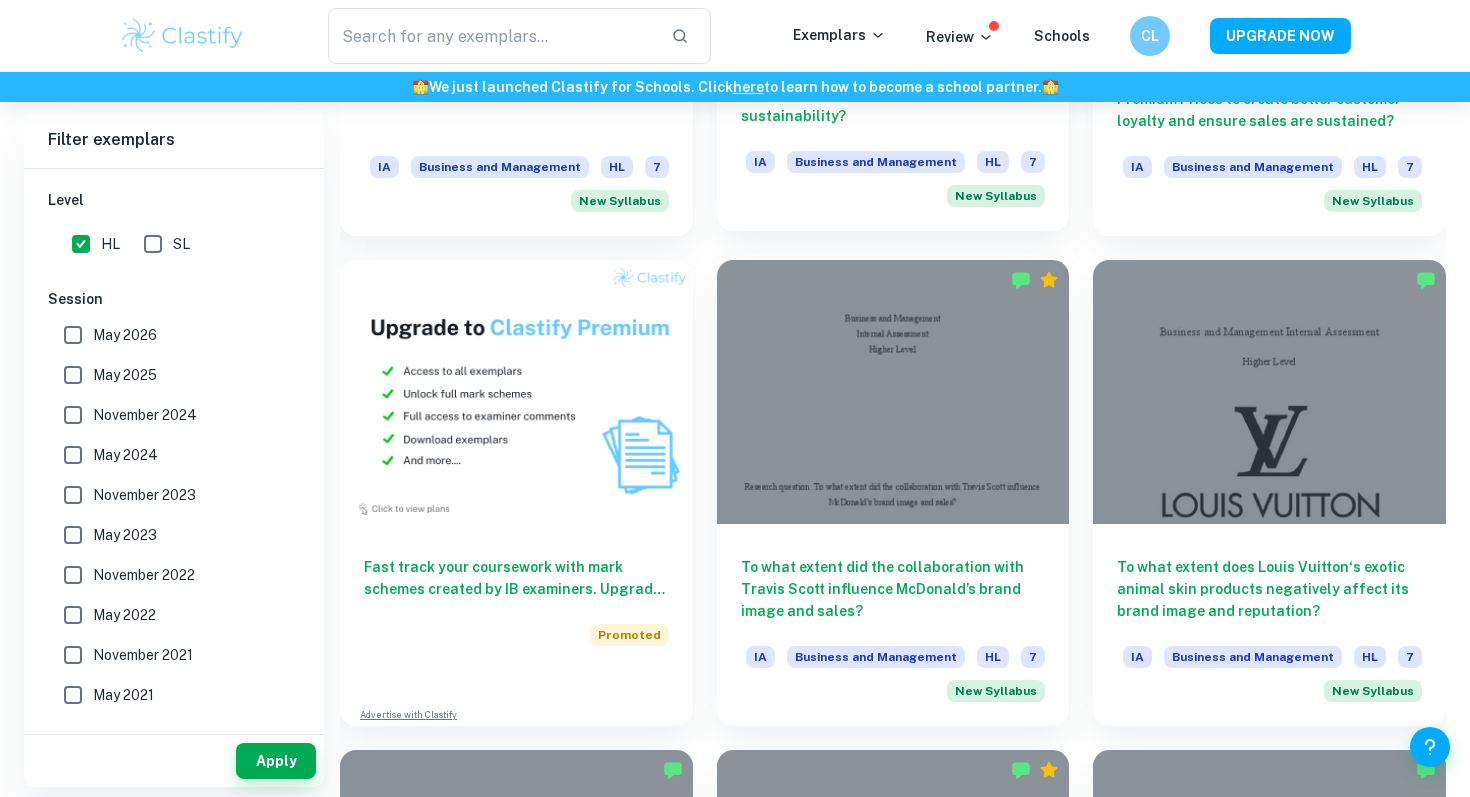 scroll, scrollTop: 1414, scrollLeft: 0, axis: vertical 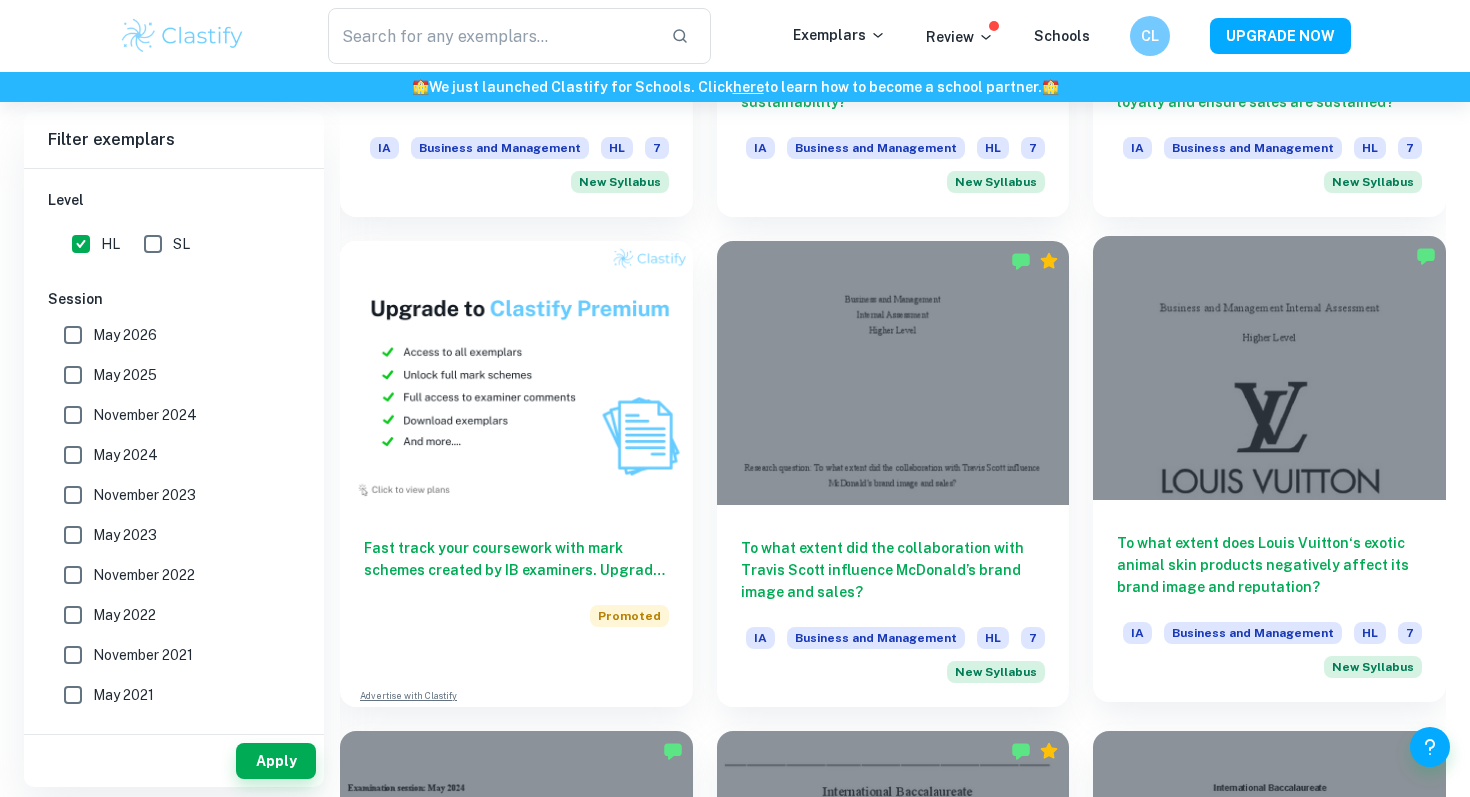 click on "To what extent does Louis Vuitton‘s exotic animal skin products negatively affect its brand image and reputation?" at bounding box center [1269, 565] 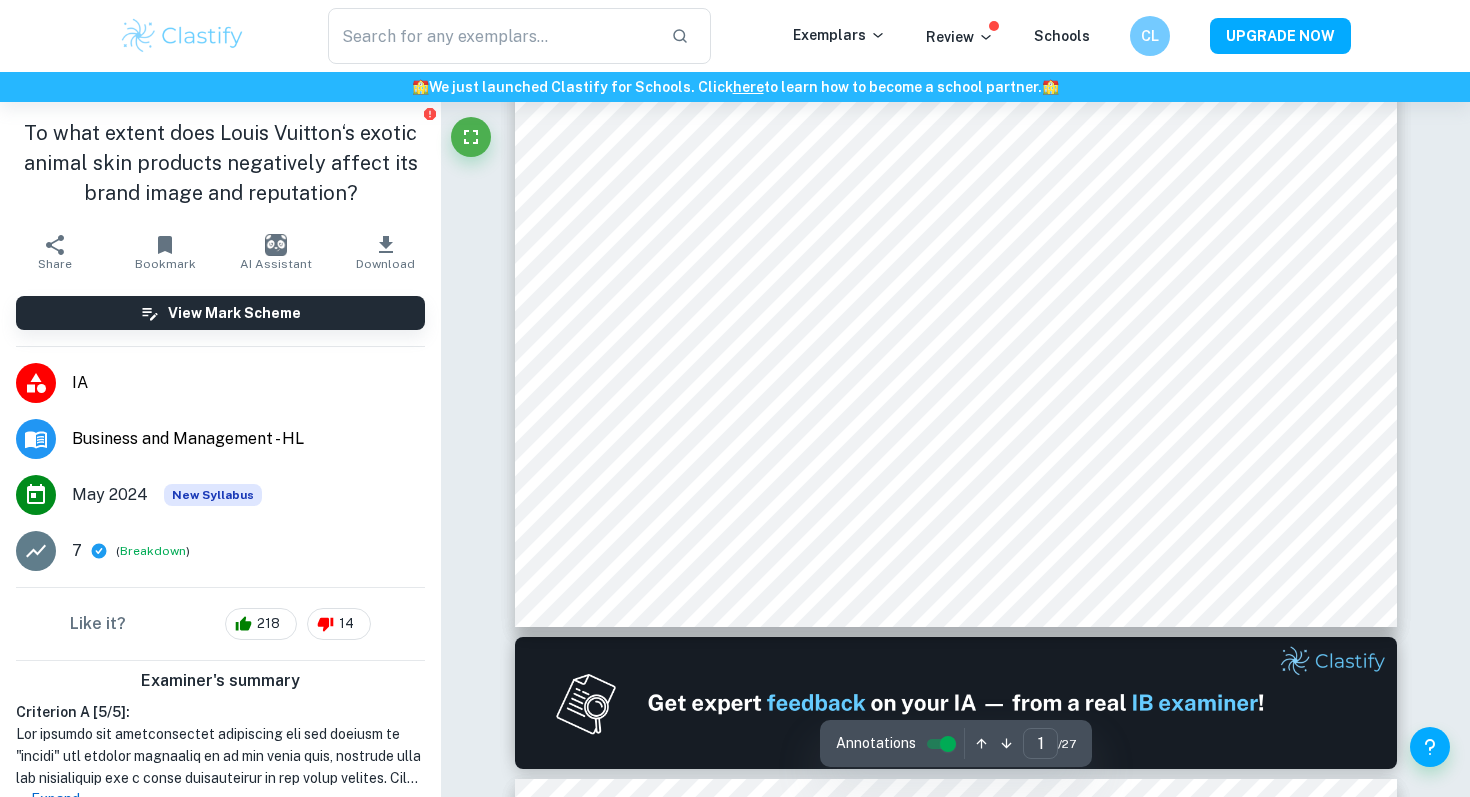 scroll, scrollTop: 642, scrollLeft: 0, axis: vertical 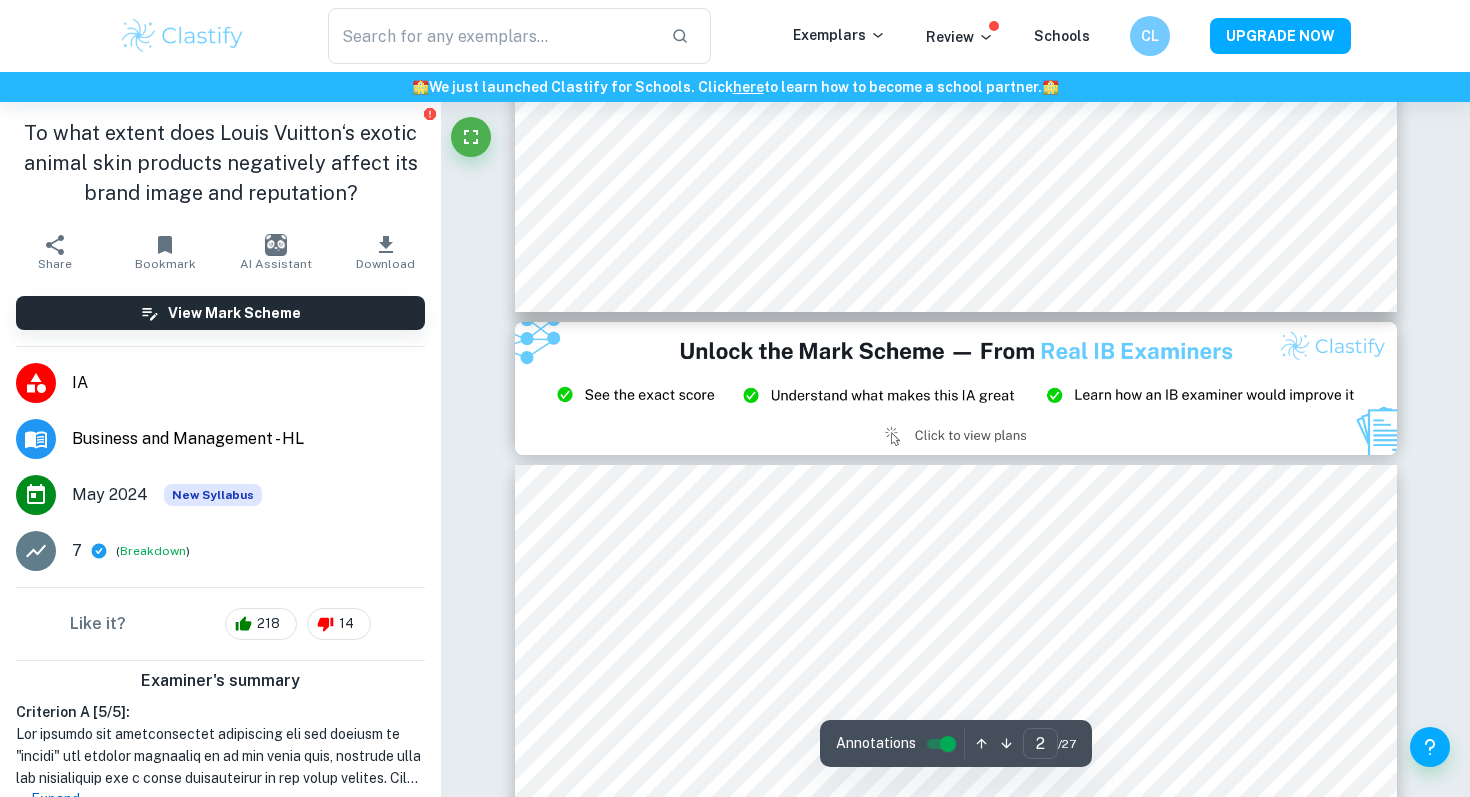 type on "3" 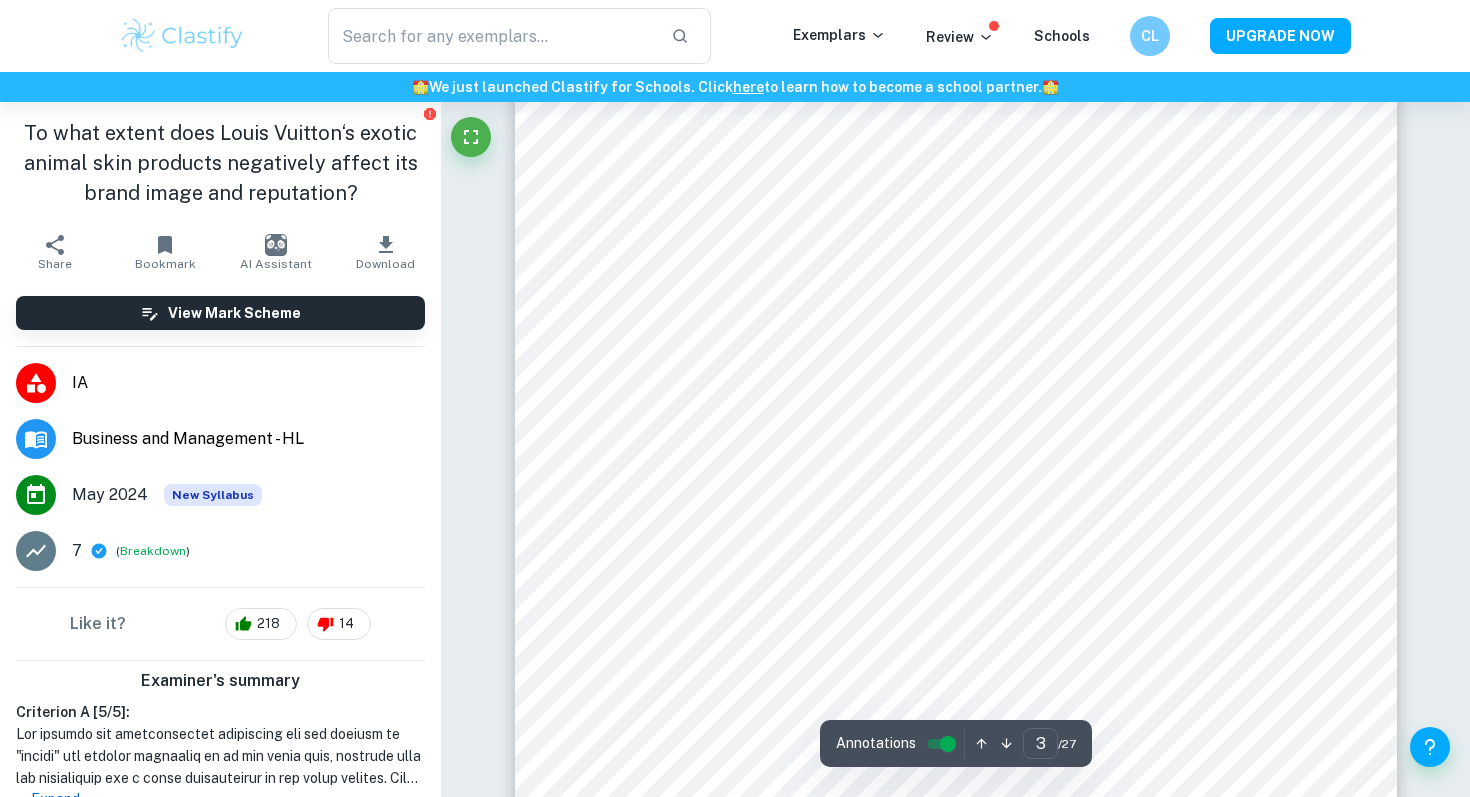 scroll, scrollTop: 2718, scrollLeft: 0, axis: vertical 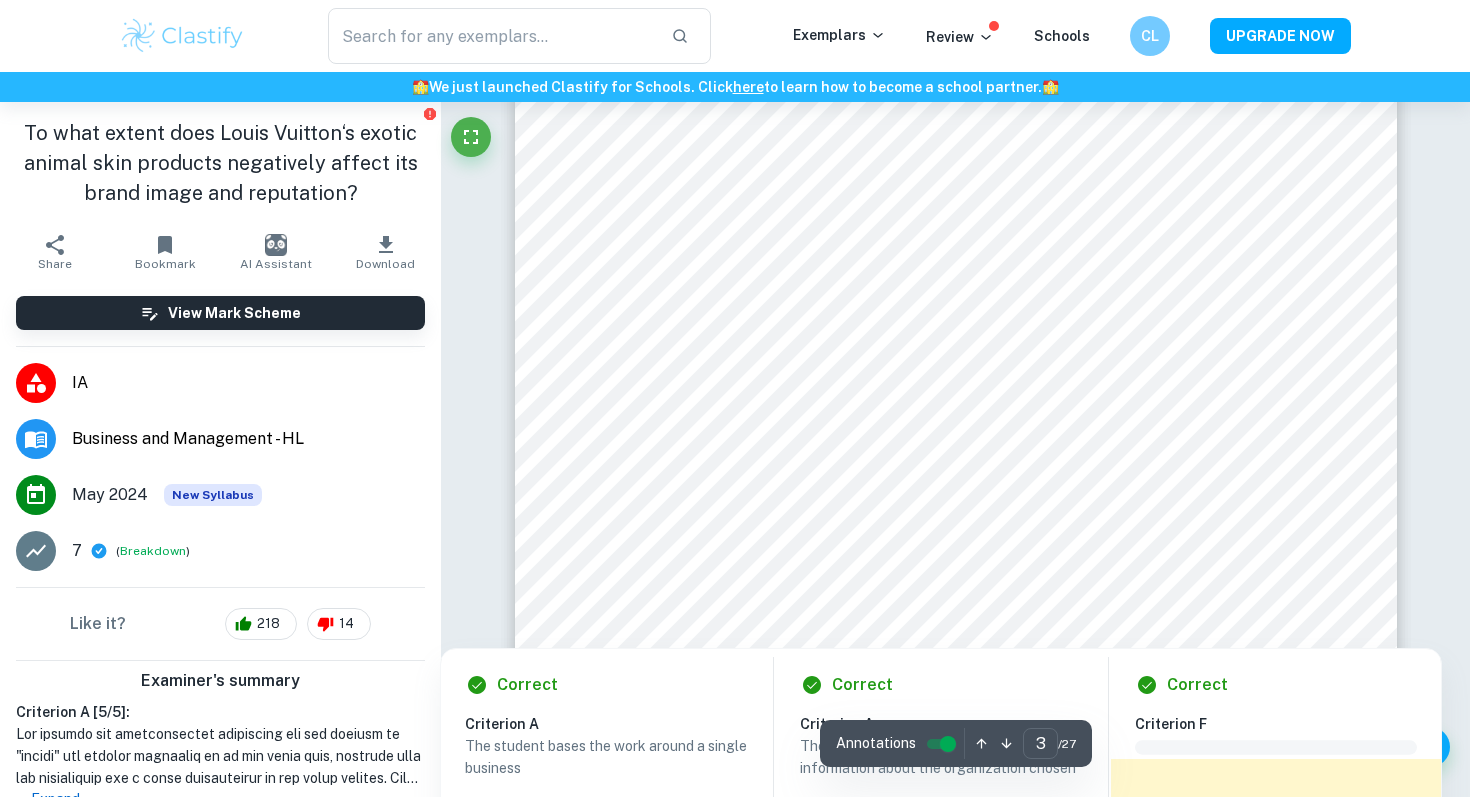 click at bounding box center (938, 416) 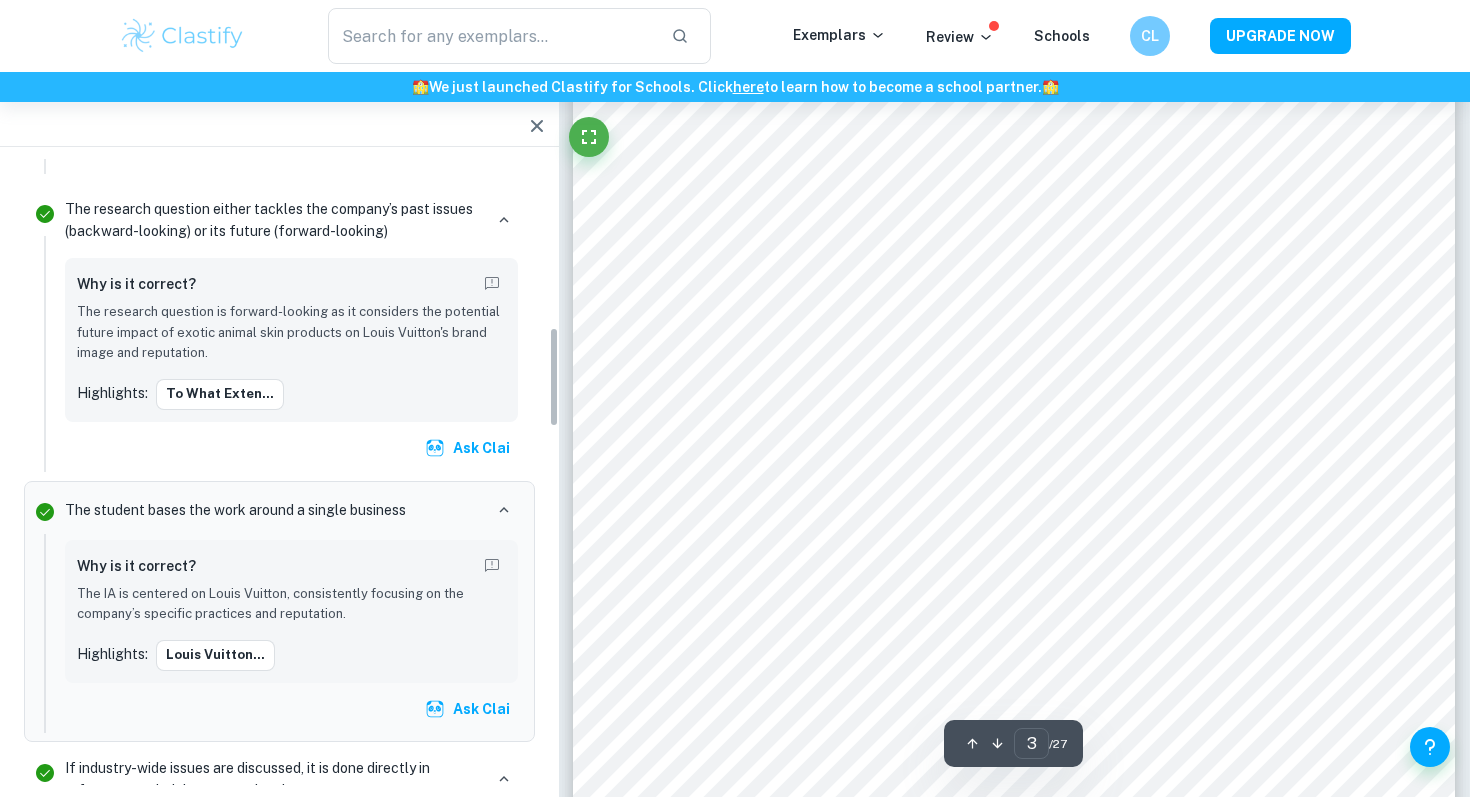 scroll, scrollTop: 1044, scrollLeft: 0, axis: vertical 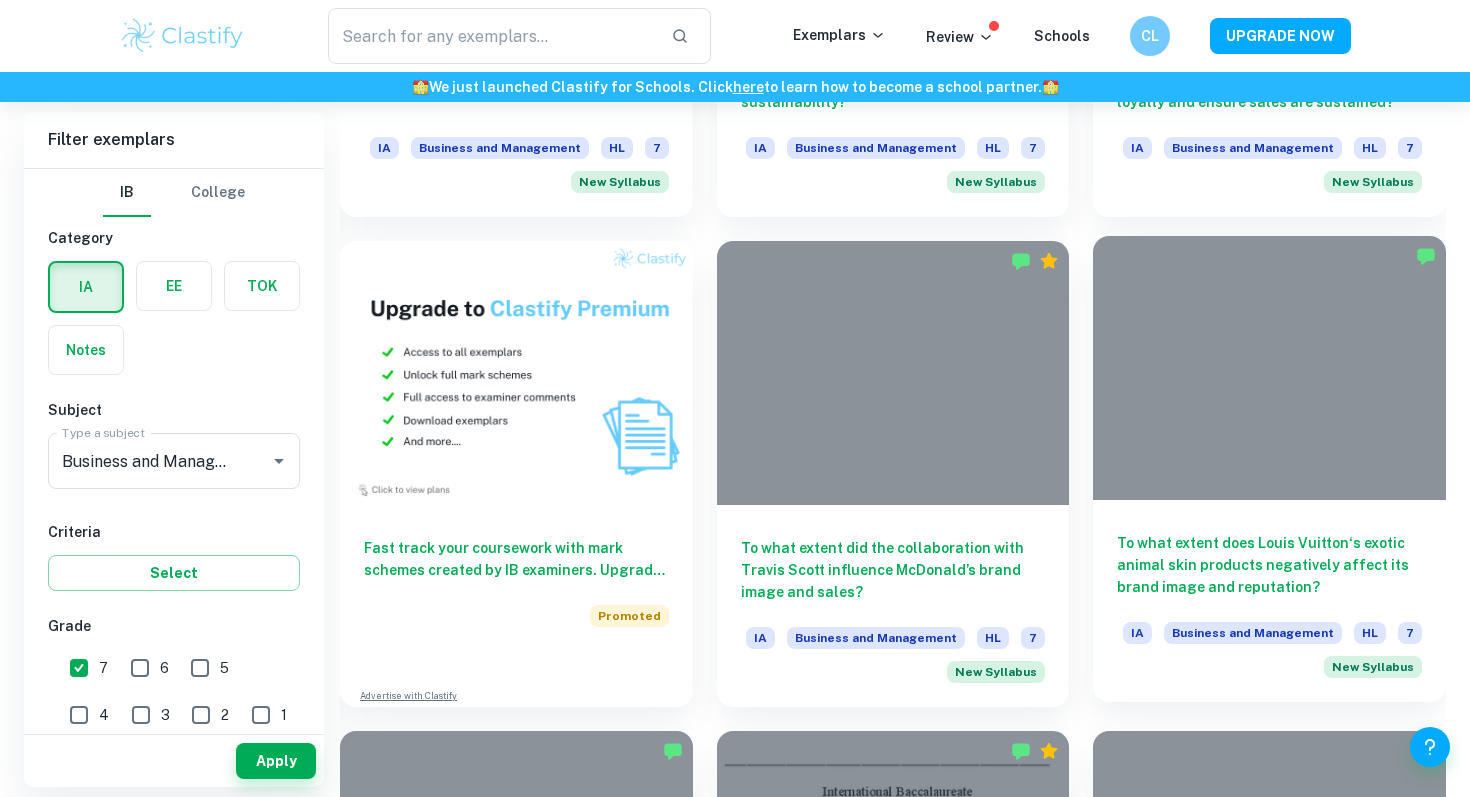click on "To what extent does Louis Vuitton‘s exotic animal skin products negatively affect its brand image and reputation? IA Business and Management HL 7 New Syllabus" at bounding box center [1269, 601] 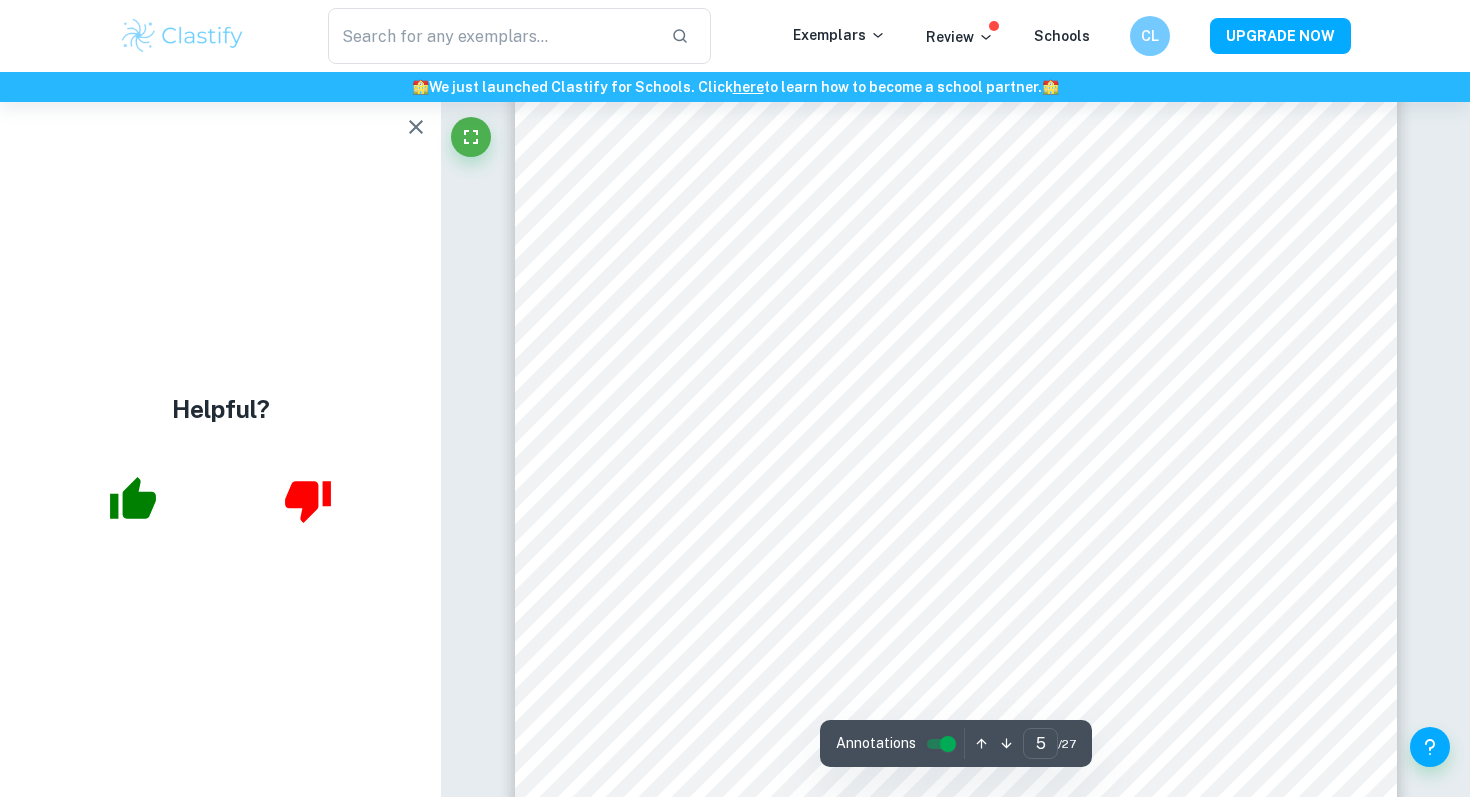 scroll, scrollTop: 5008, scrollLeft: 0, axis: vertical 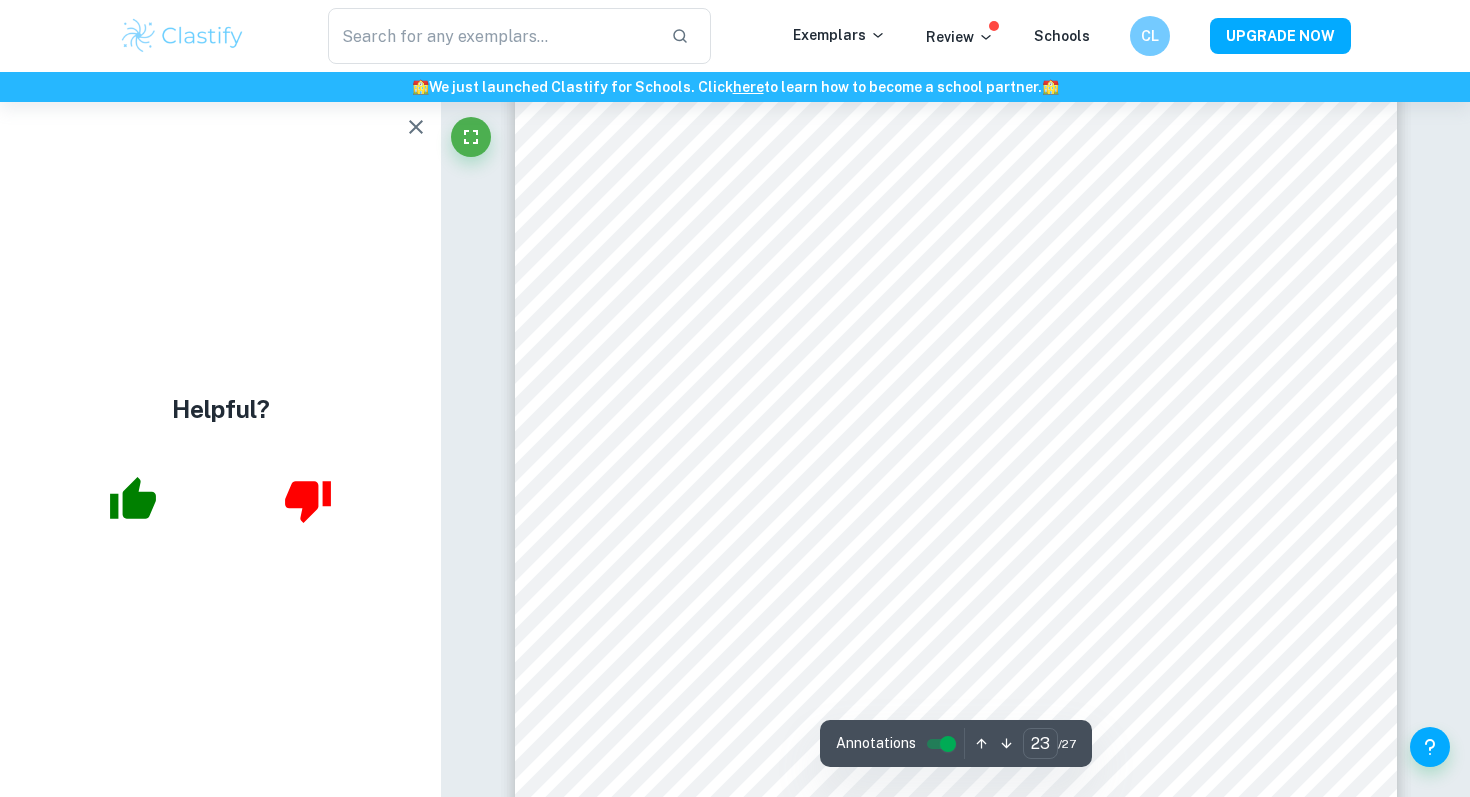 type on "24" 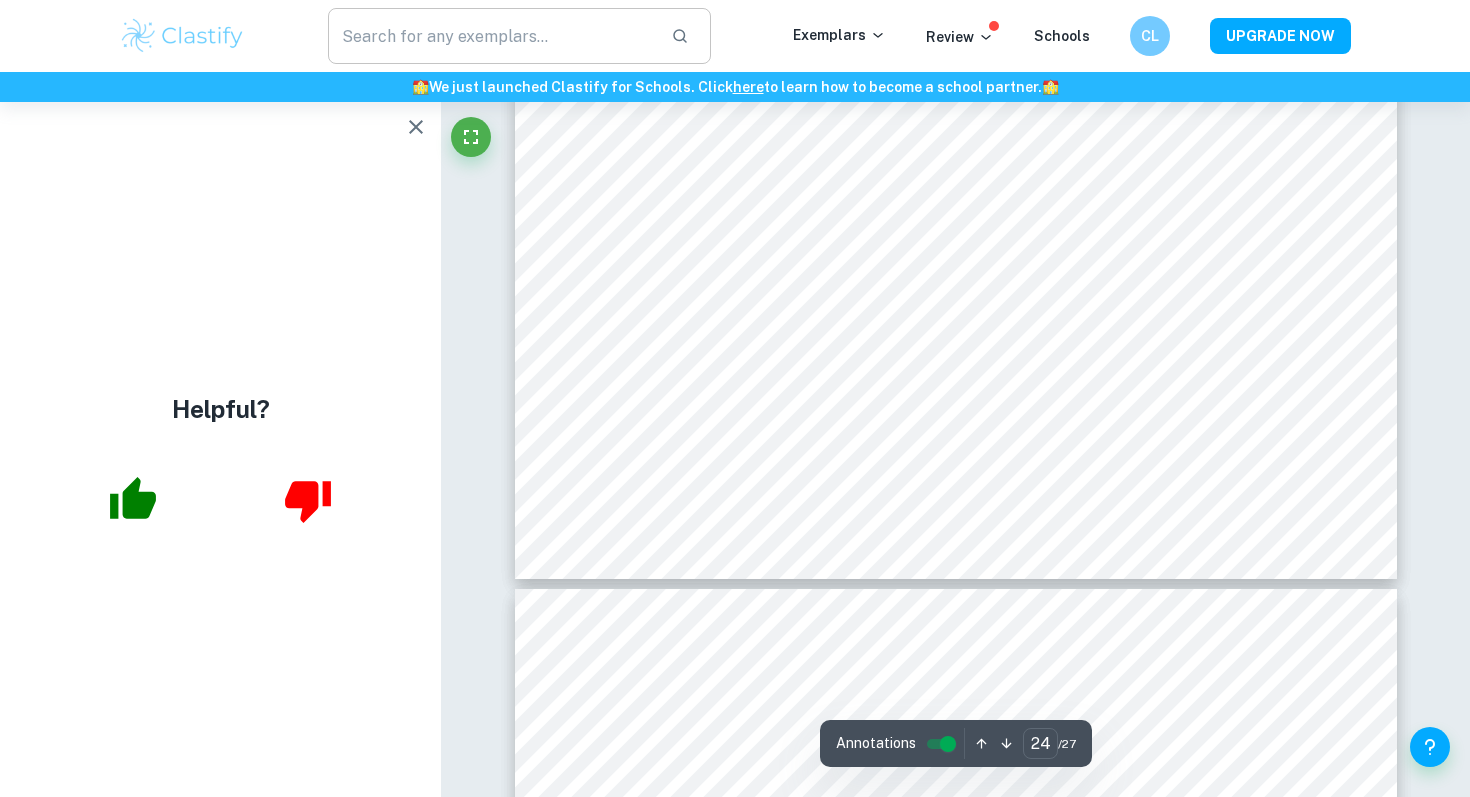 scroll, scrollTop: 27881, scrollLeft: 0, axis: vertical 